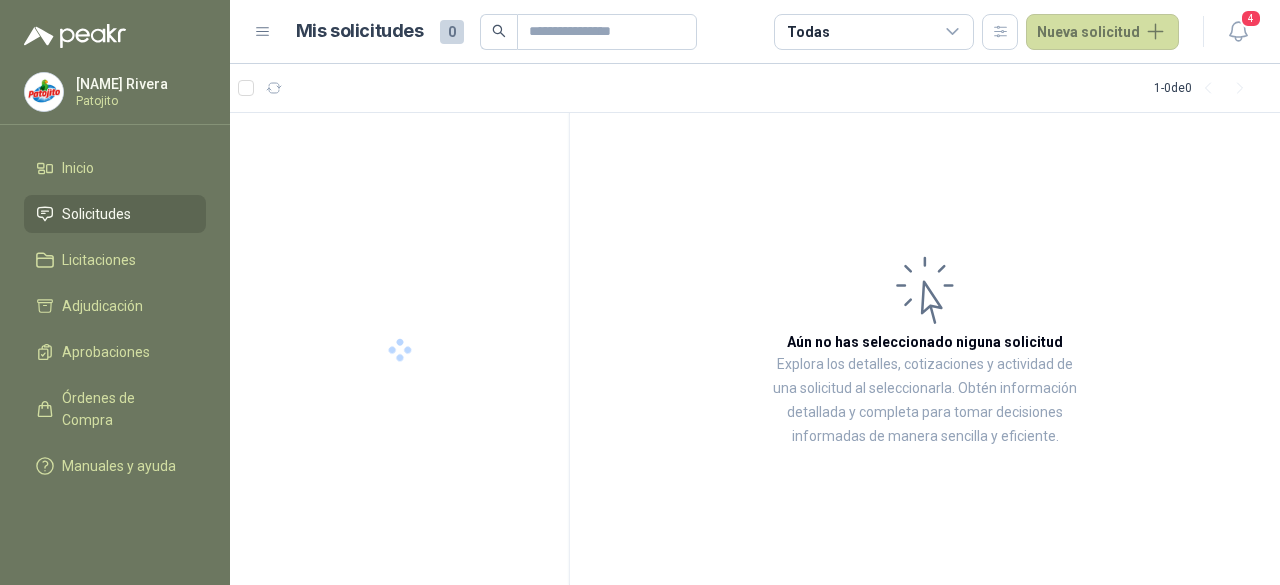 scroll, scrollTop: 0, scrollLeft: 0, axis: both 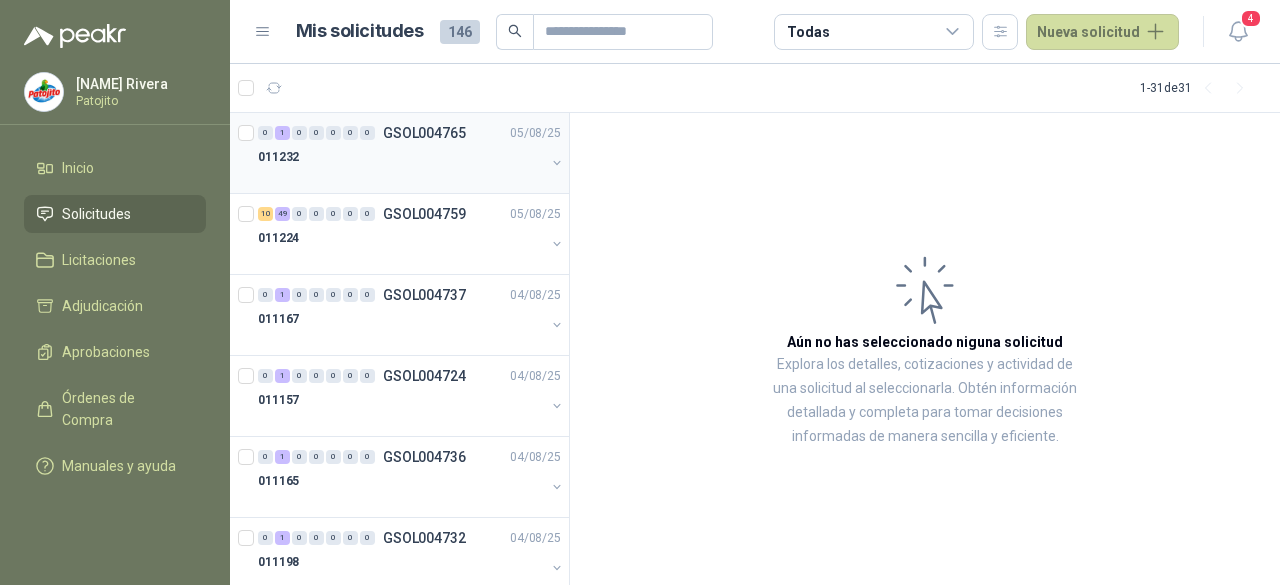 click on "011232" at bounding box center (401, 157) 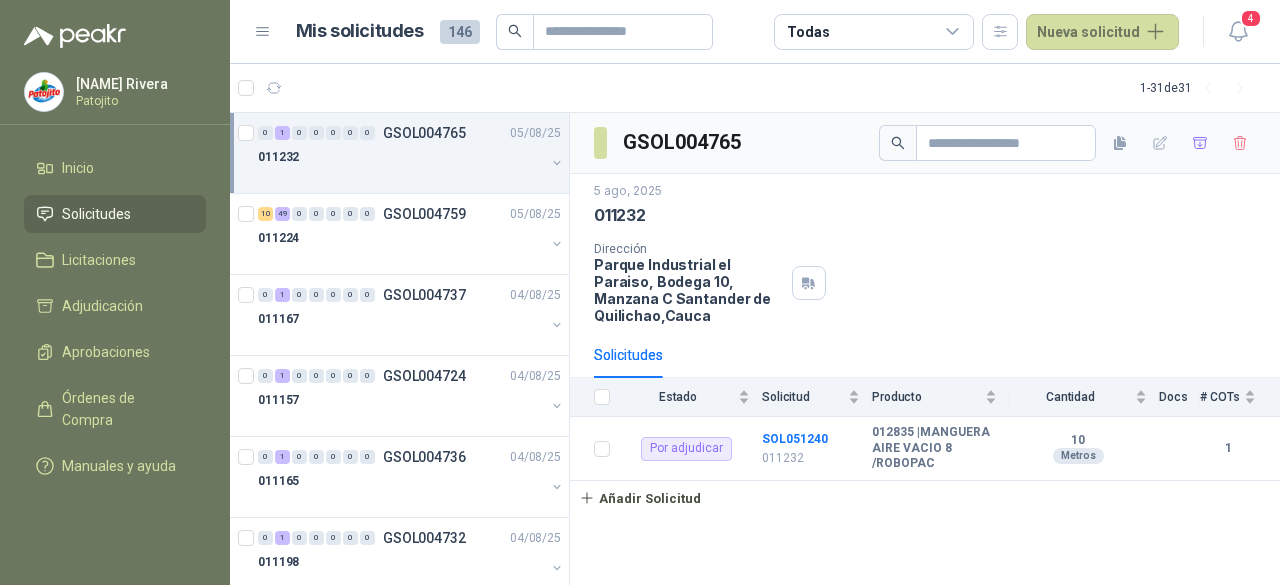 click on "Solicitudes" at bounding box center [115, 214] 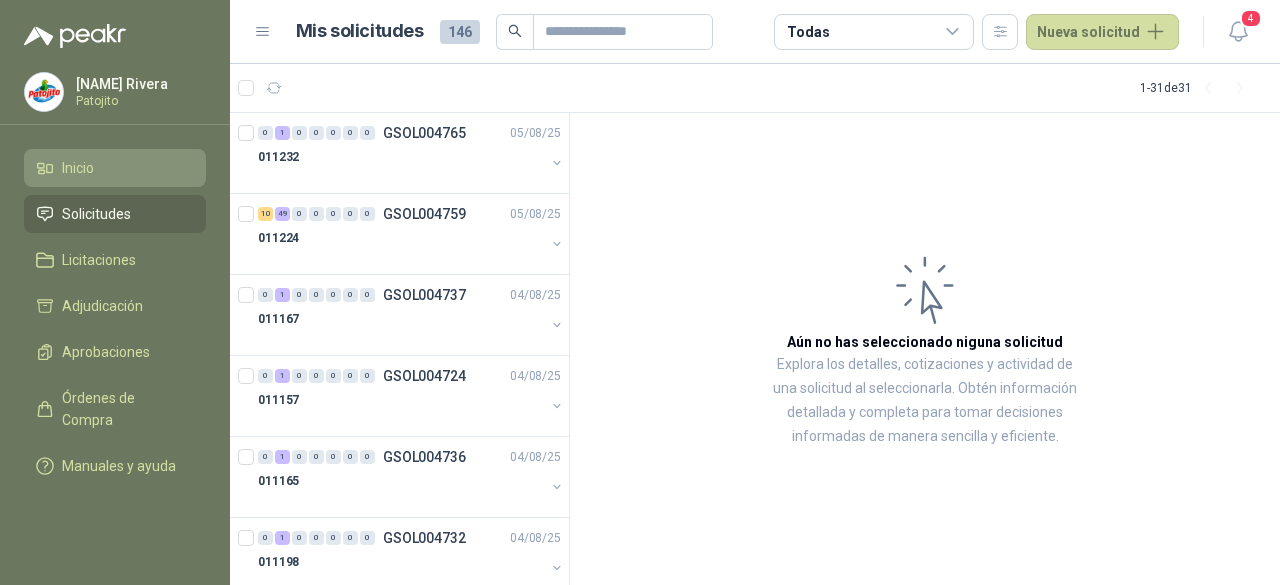 click on "Inicio" at bounding box center (115, 168) 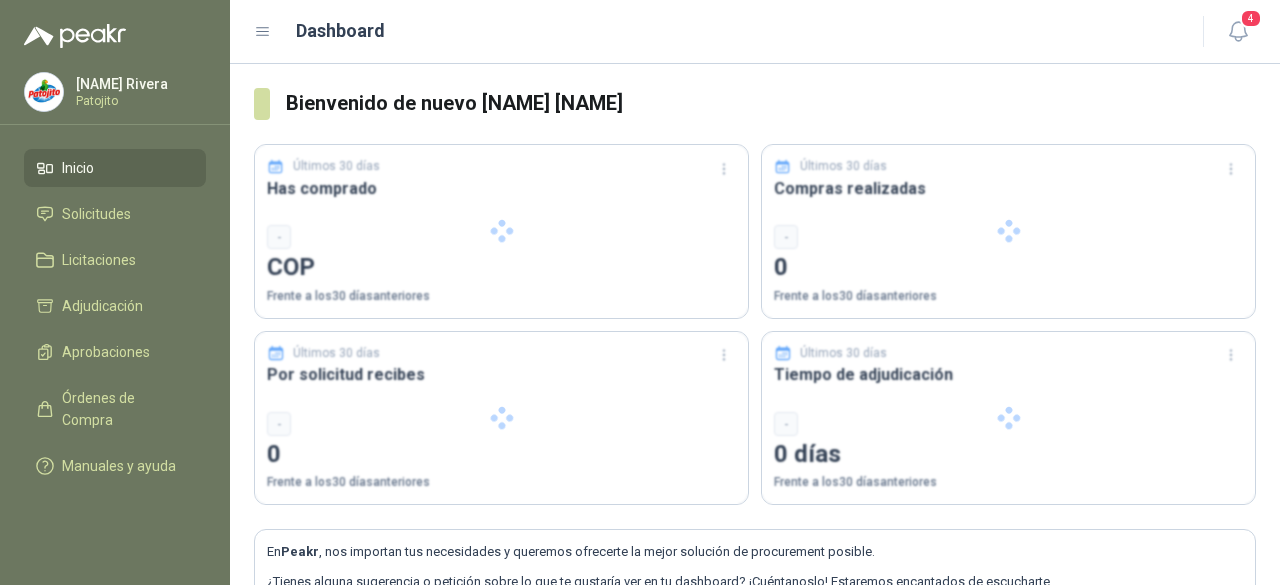 type 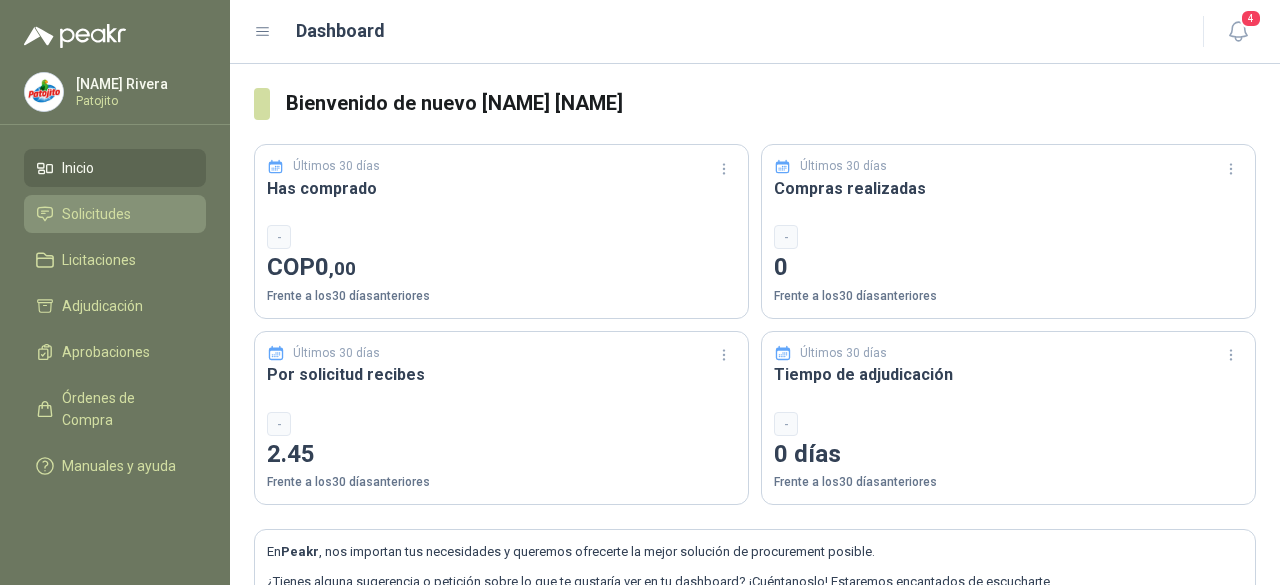 click on "Solicitudes" at bounding box center (115, 214) 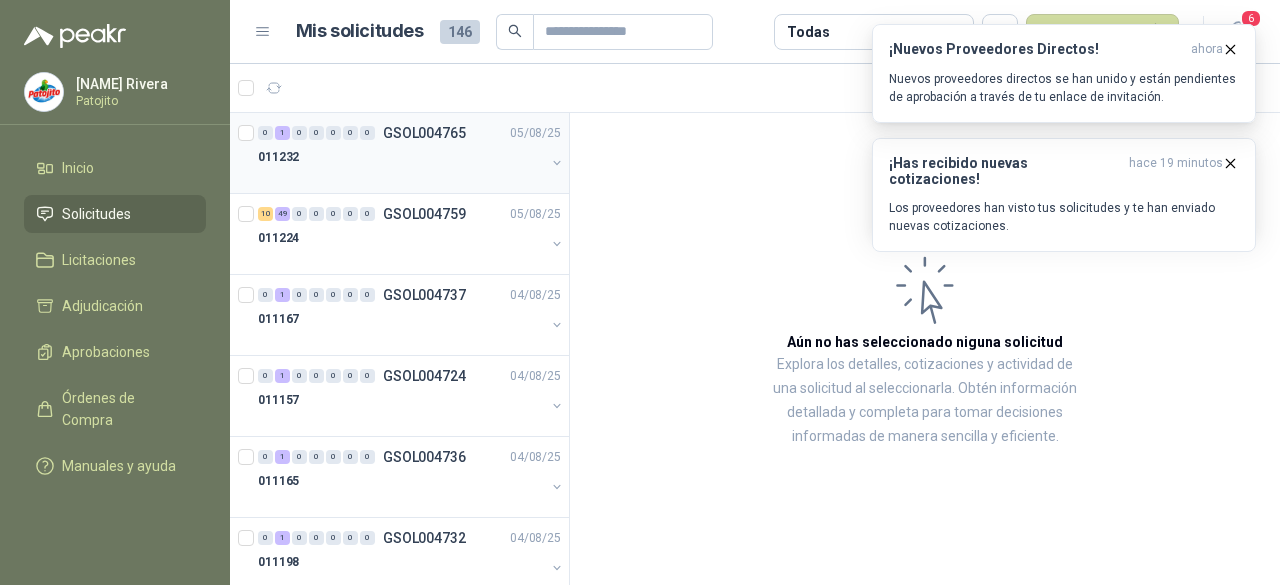 click on "011232" at bounding box center [401, 157] 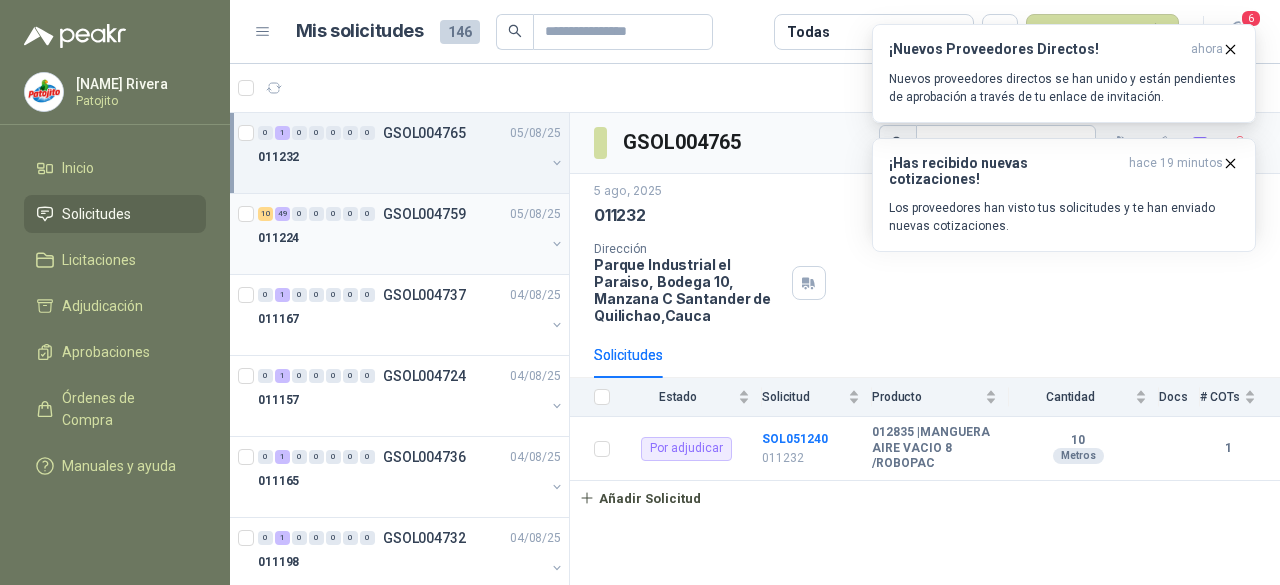 click on "011224" at bounding box center (401, 238) 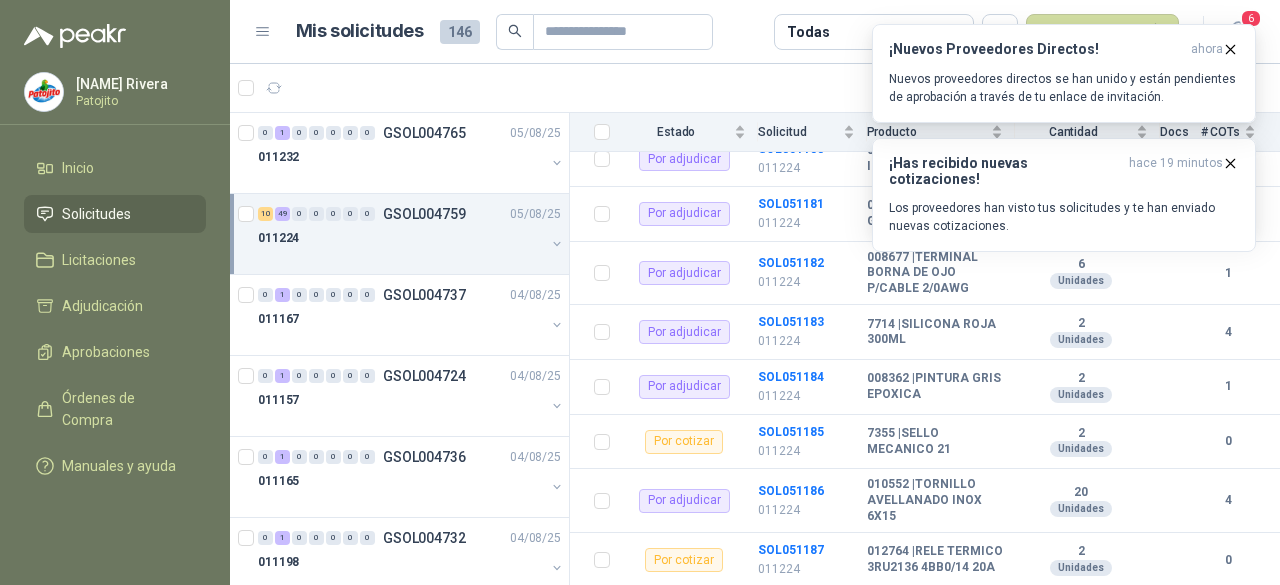 scroll, scrollTop: 2100, scrollLeft: 0, axis: vertical 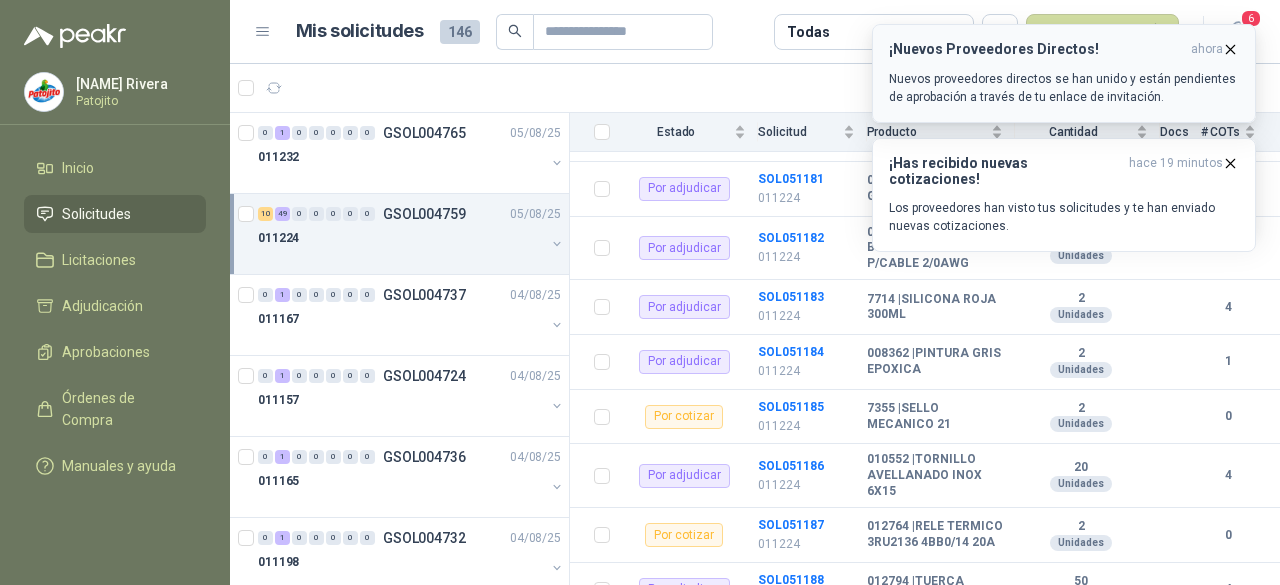 click 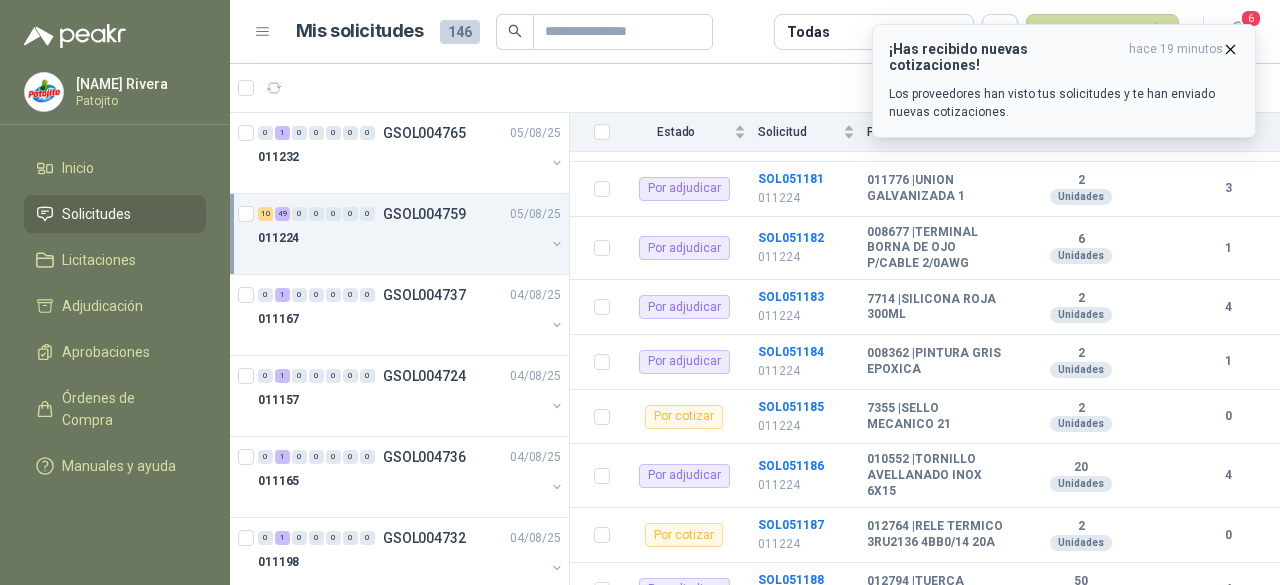 click 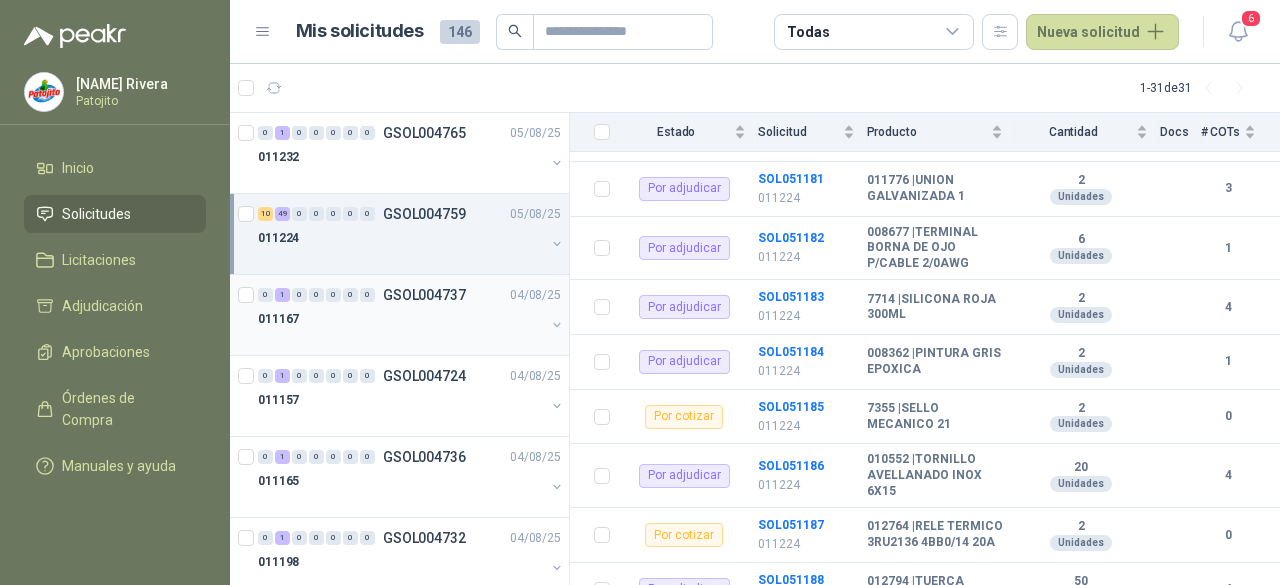 click on "GSOL004737" at bounding box center (424, 295) 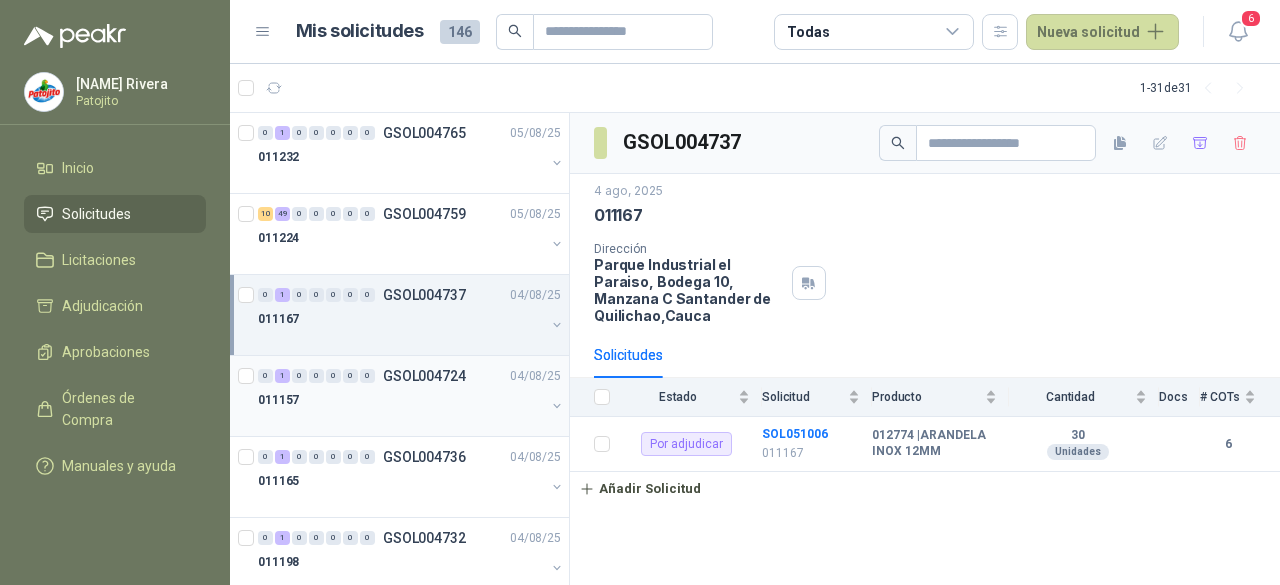 click on "011157" at bounding box center [401, 400] 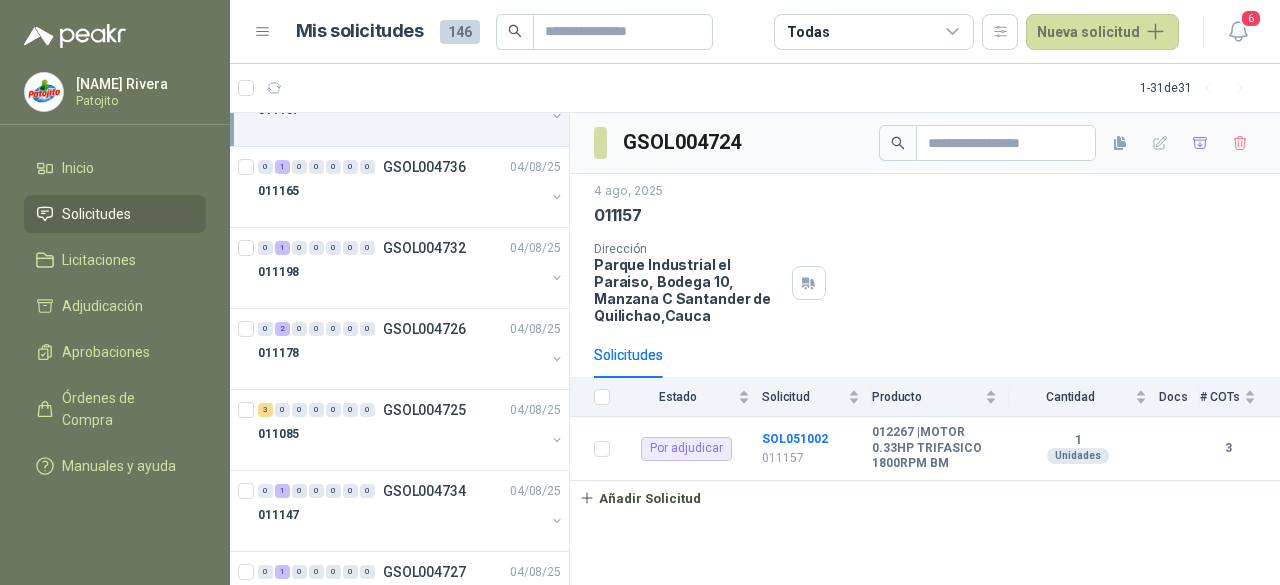 scroll, scrollTop: 300, scrollLeft: 0, axis: vertical 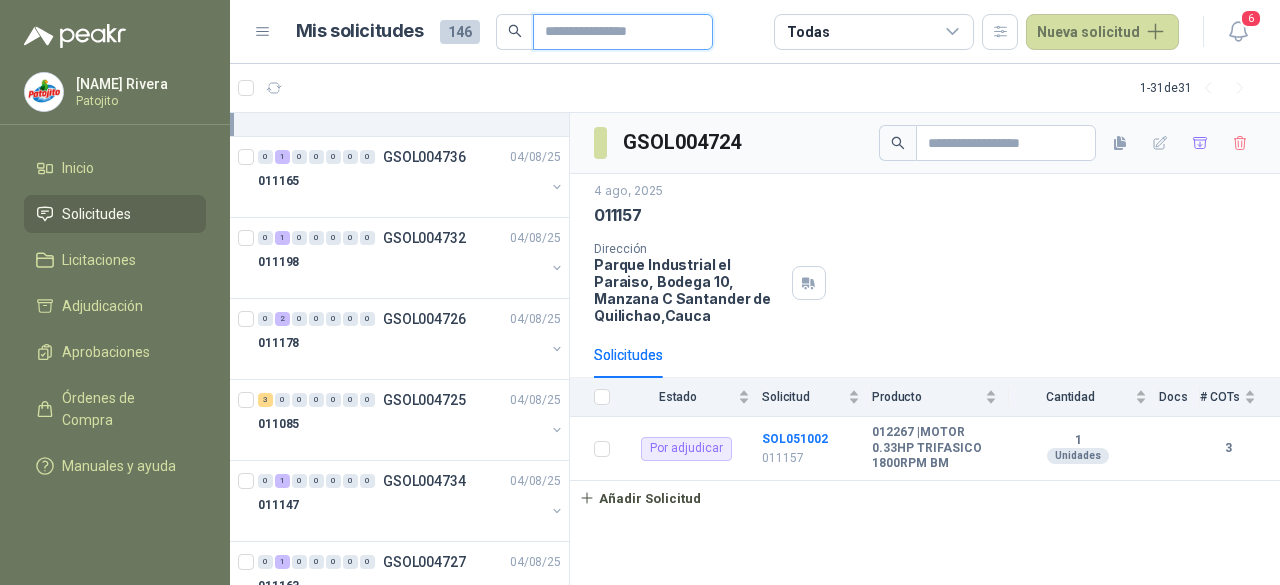 click at bounding box center [615, 32] 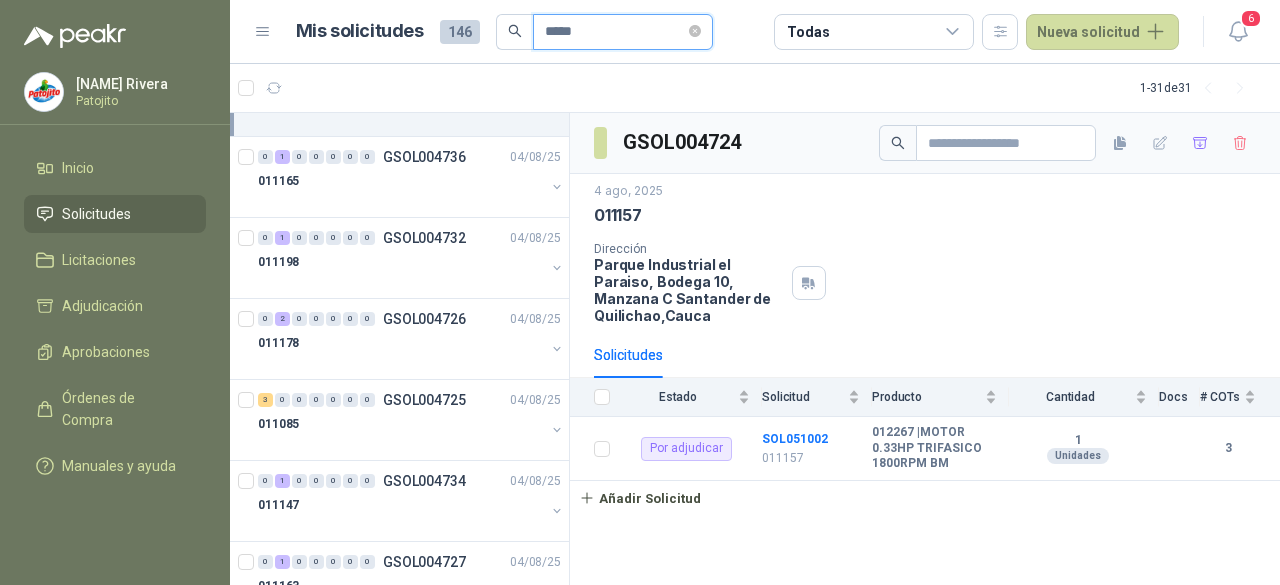 type on "*****" 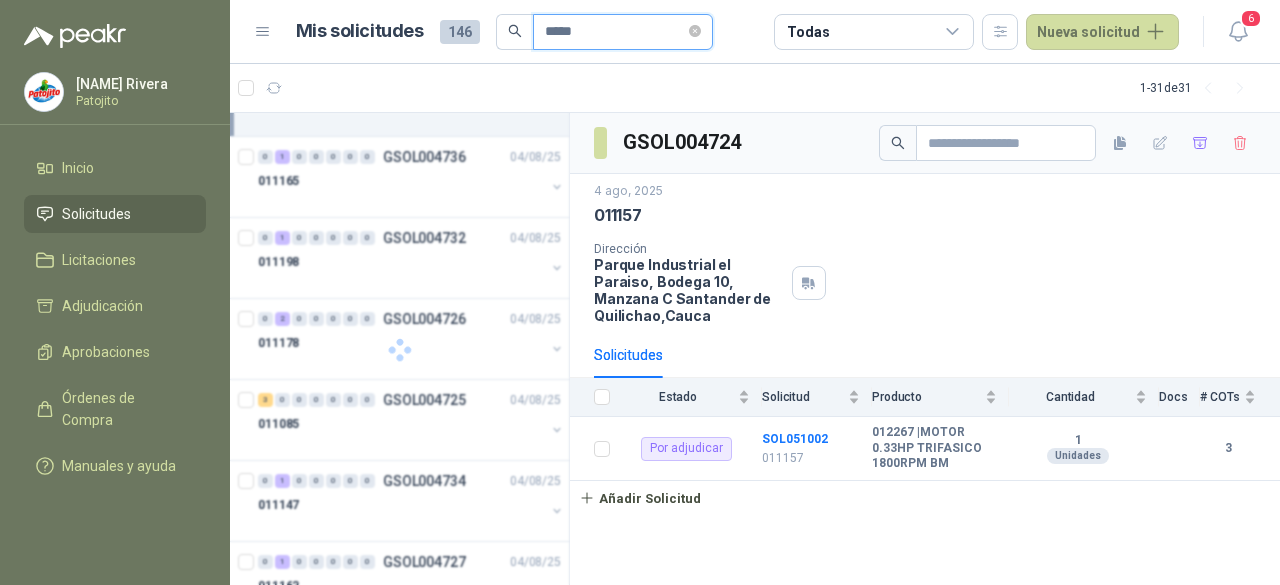 scroll, scrollTop: 0, scrollLeft: 0, axis: both 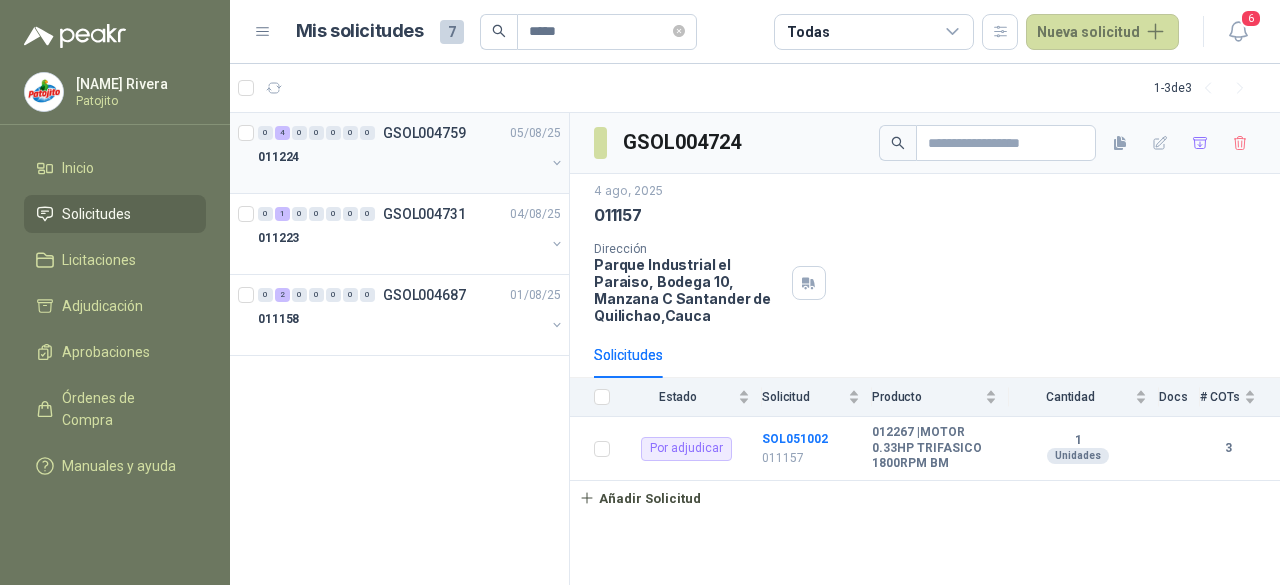 click on "0   4   0   0   0   0   0   GSOL004759 [DATE]" at bounding box center [411, 133] 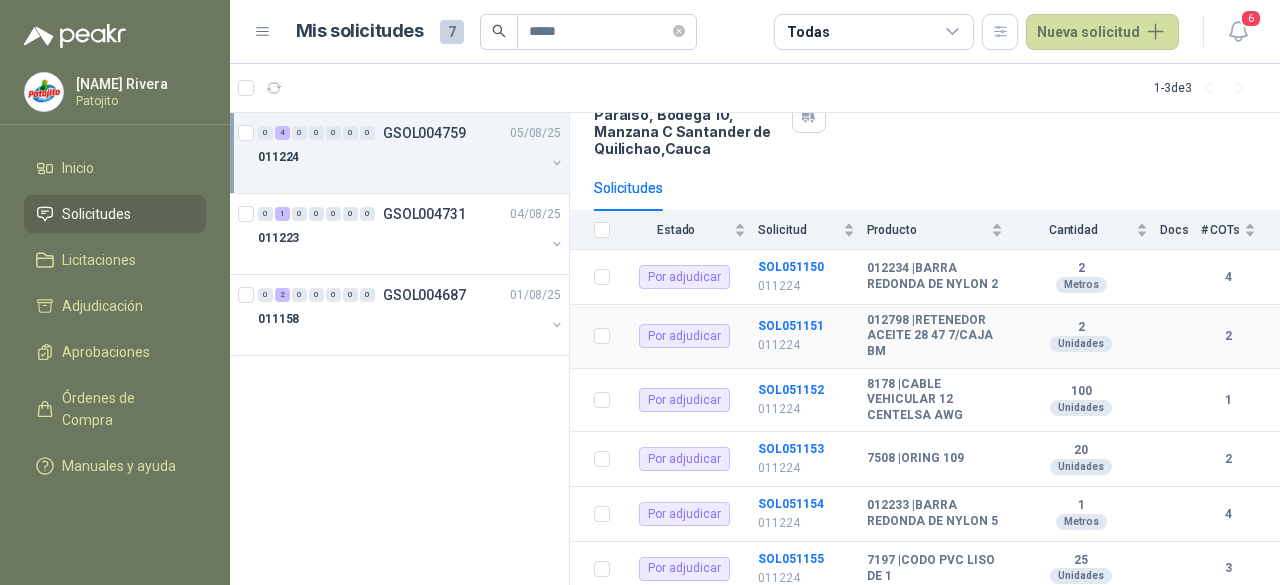 scroll, scrollTop: 200, scrollLeft: 0, axis: vertical 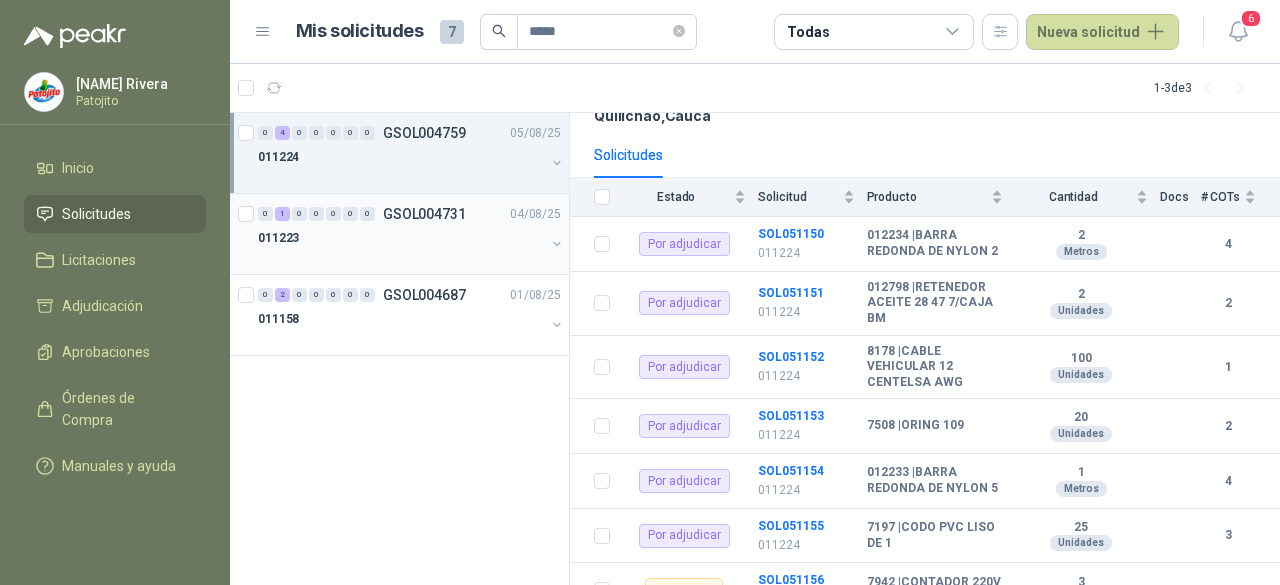 click on "011223" at bounding box center [401, 238] 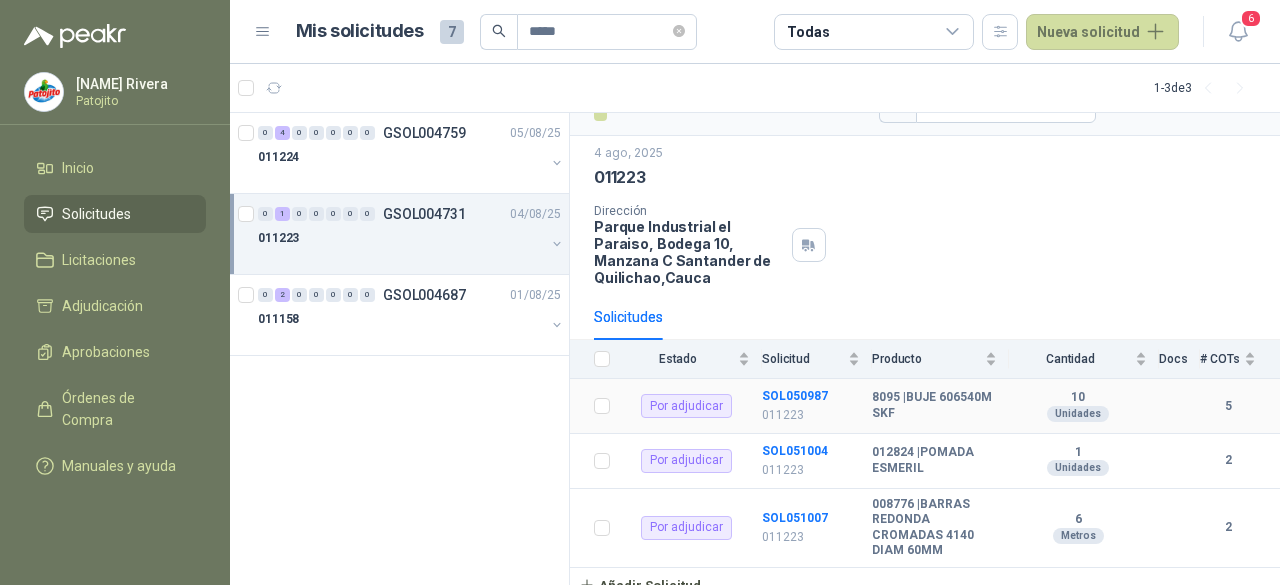 scroll, scrollTop: 50, scrollLeft: 0, axis: vertical 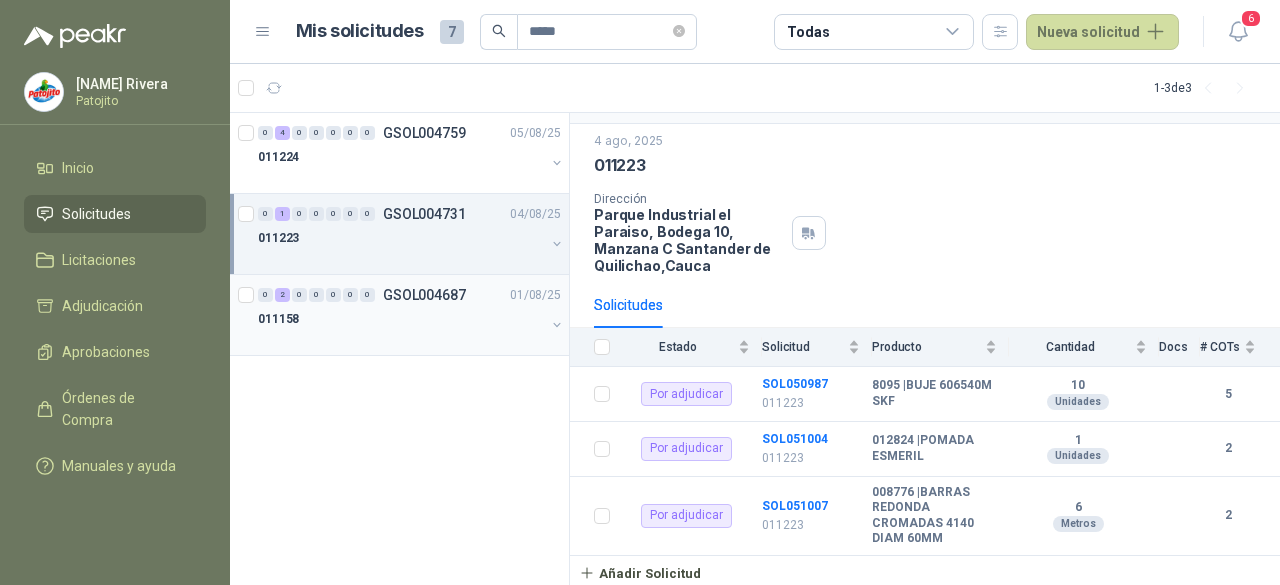 click on "GSOL004687" at bounding box center [424, 295] 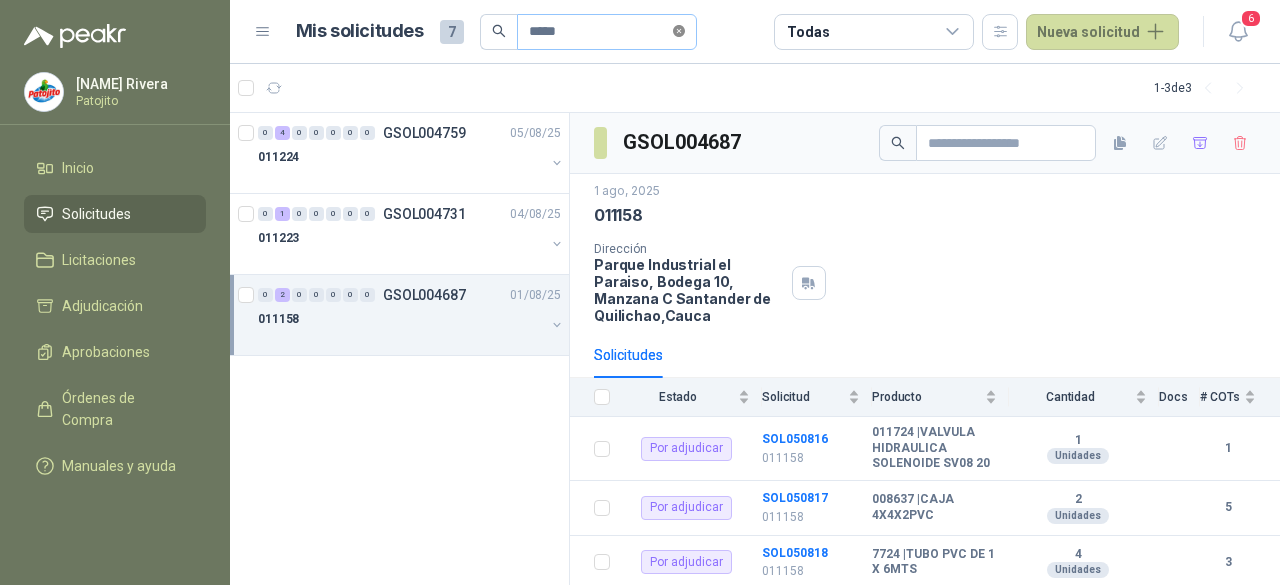 click 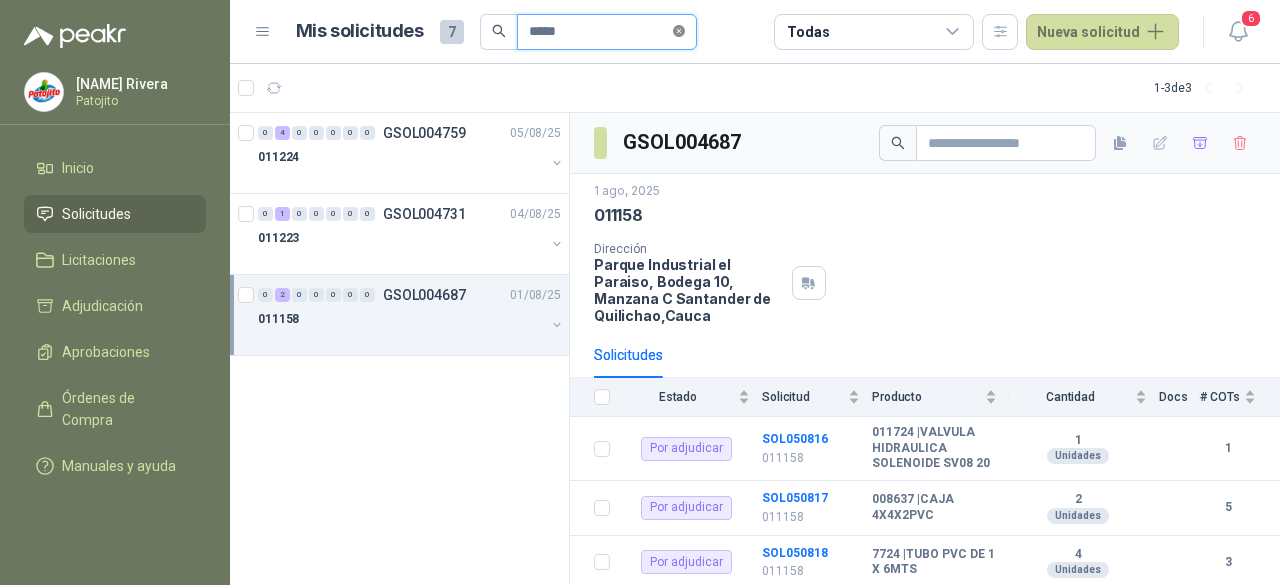 type 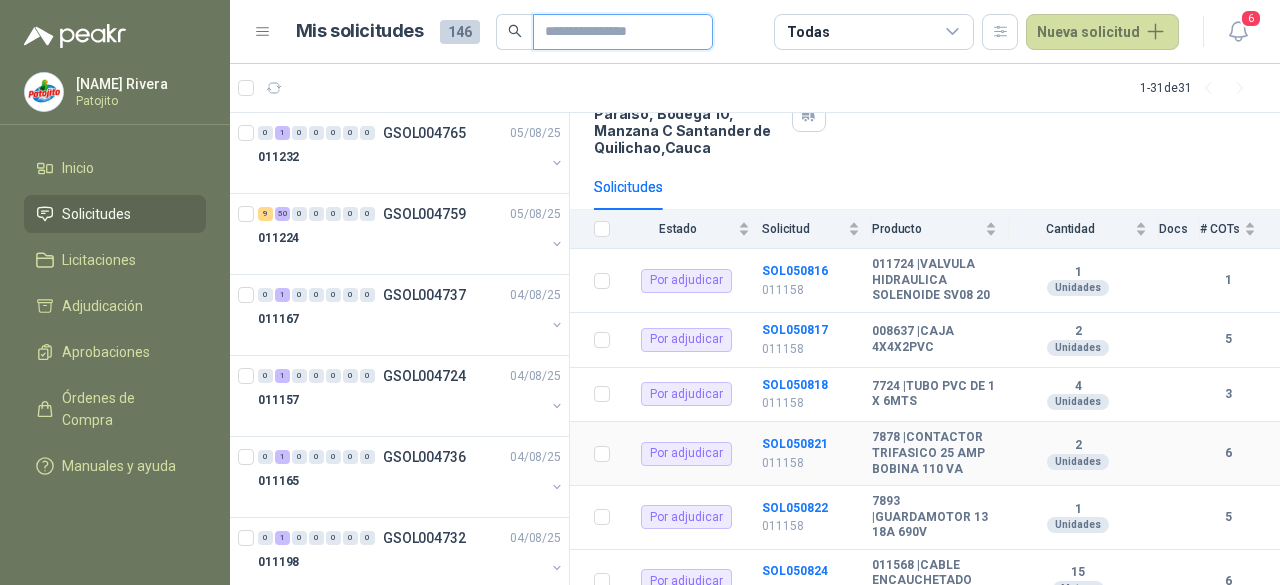 scroll, scrollTop: 200, scrollLeft: 0, axis: vertical 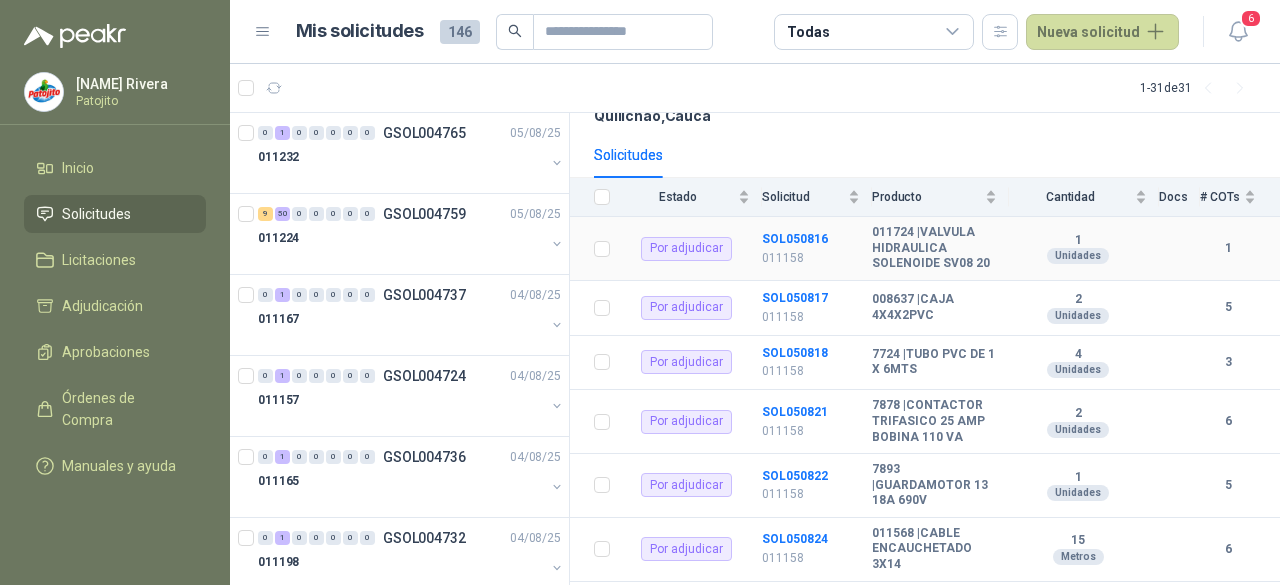 click on "1" at bounding box center [1078, 241] 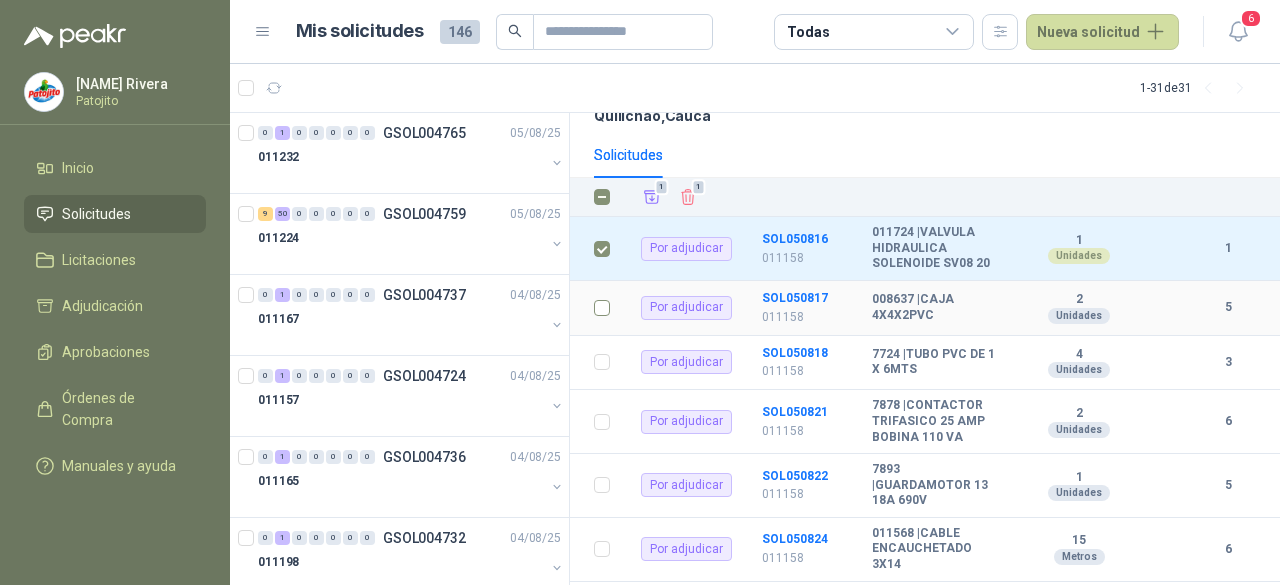 click at bounding box center [602, 308] 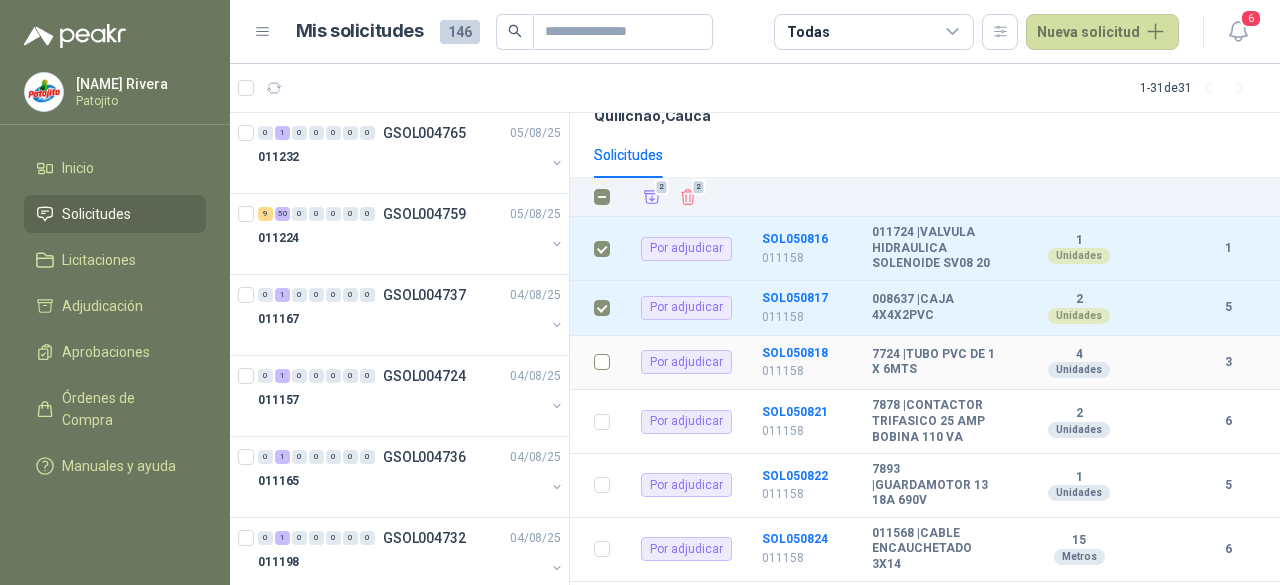 click at bounding box center (596, 363) 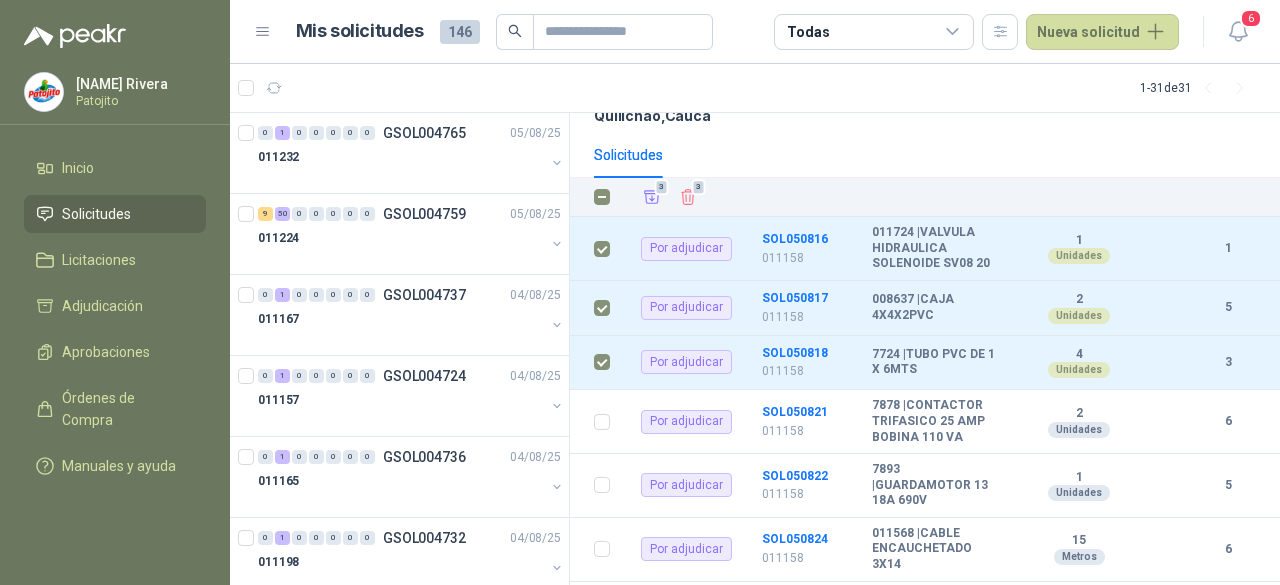 scroll, scrollTop: 0, scrollLeft: 0, axis: both 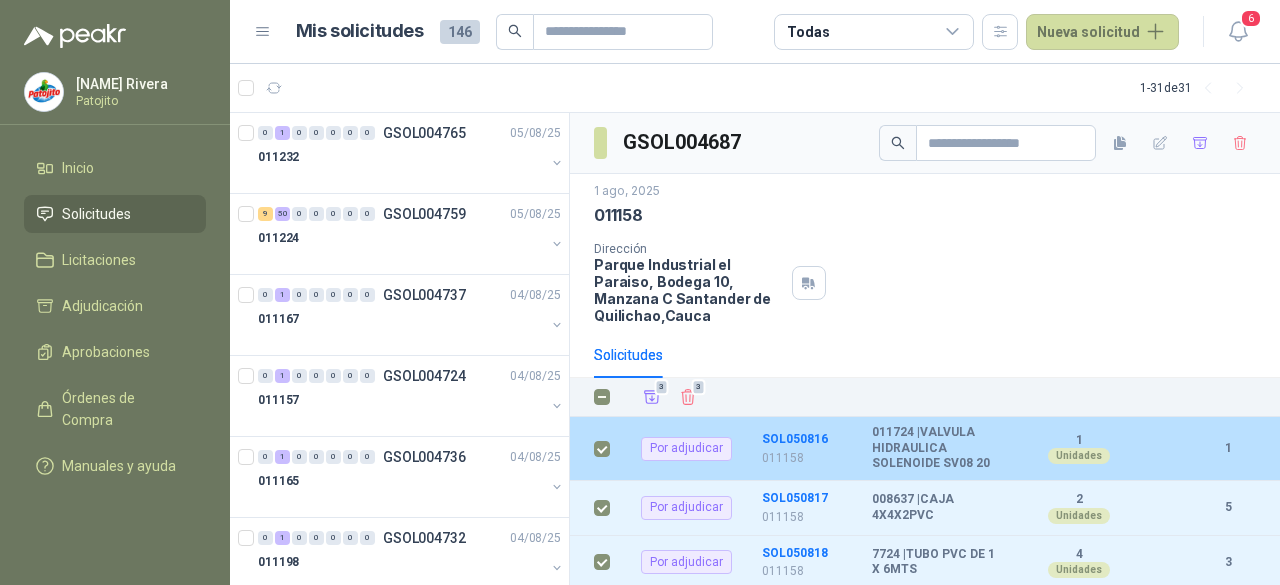 drag, startPoint x: 592, startPoint y: 459, endPoint x: 1240, endPoint y: 295, distance: 668.43097 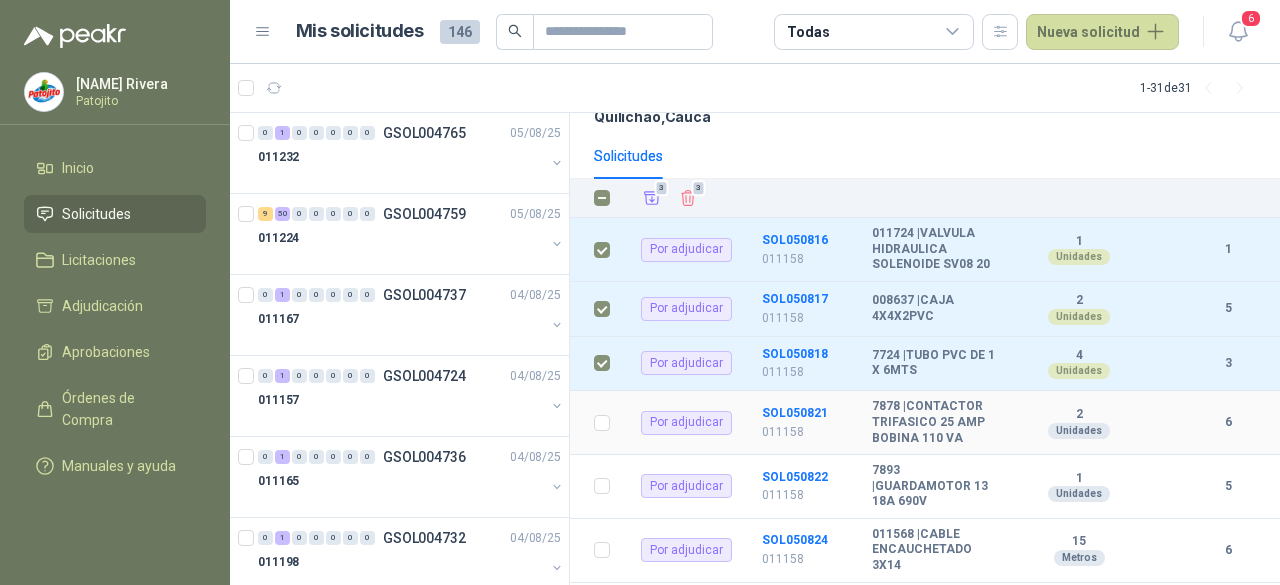 scroll, scrollTop: 200, scrollLeft: 0, axis: vertical 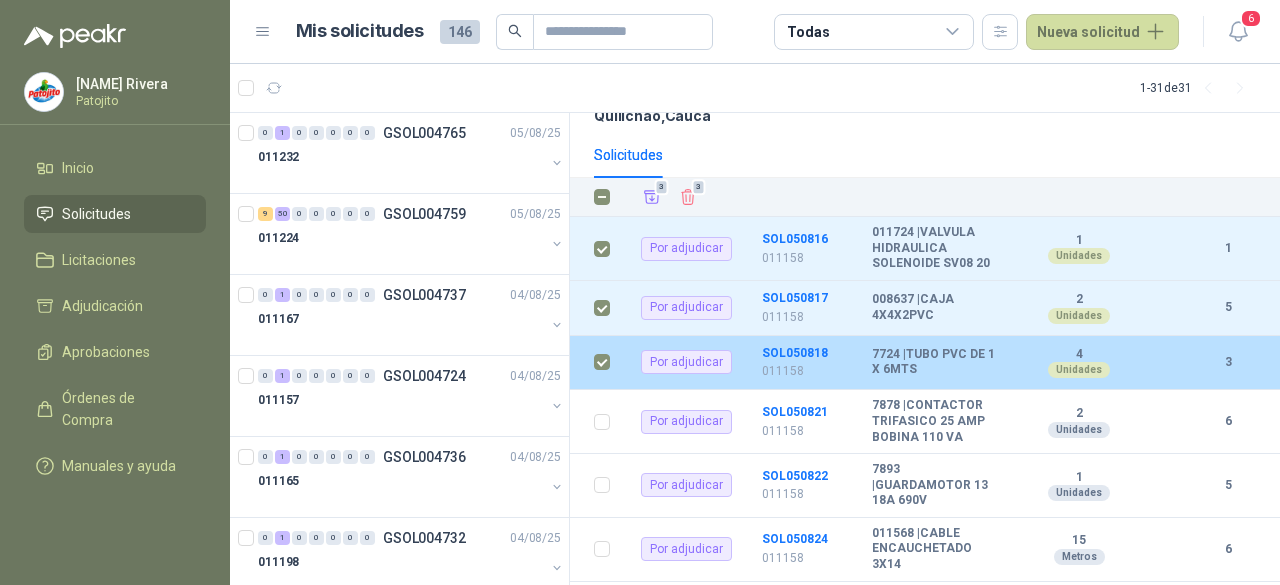 drag, startPoint x: 905, startPoint y: 367, endPoint x: 1220, endPoint y: 146, distance: 384.79346 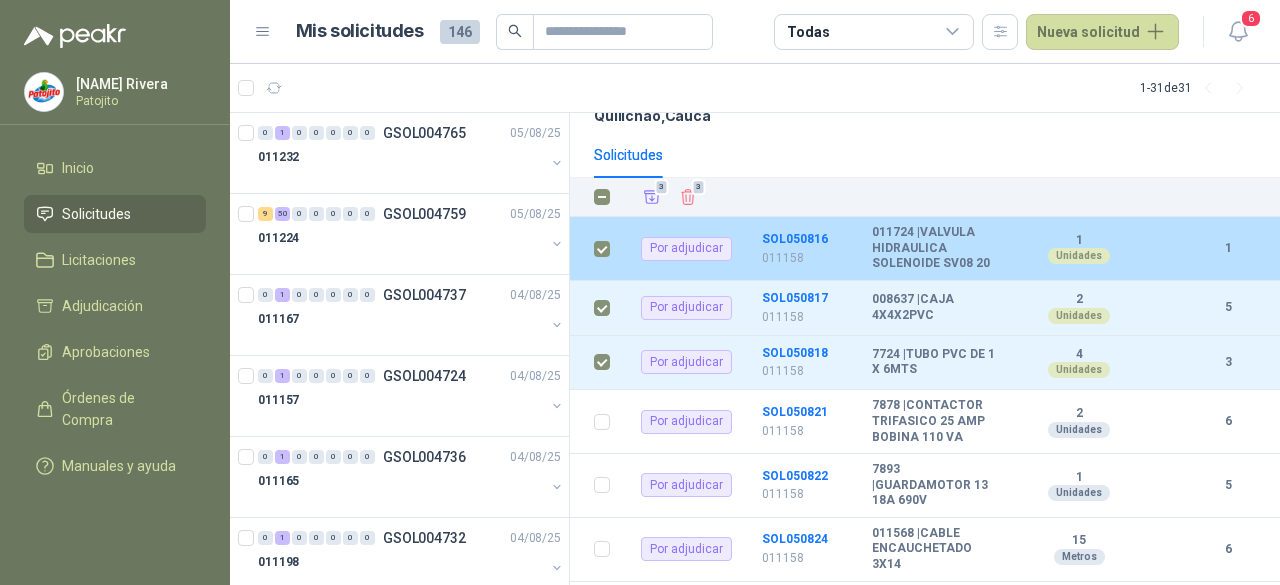 click at bounding box center (602, 249) 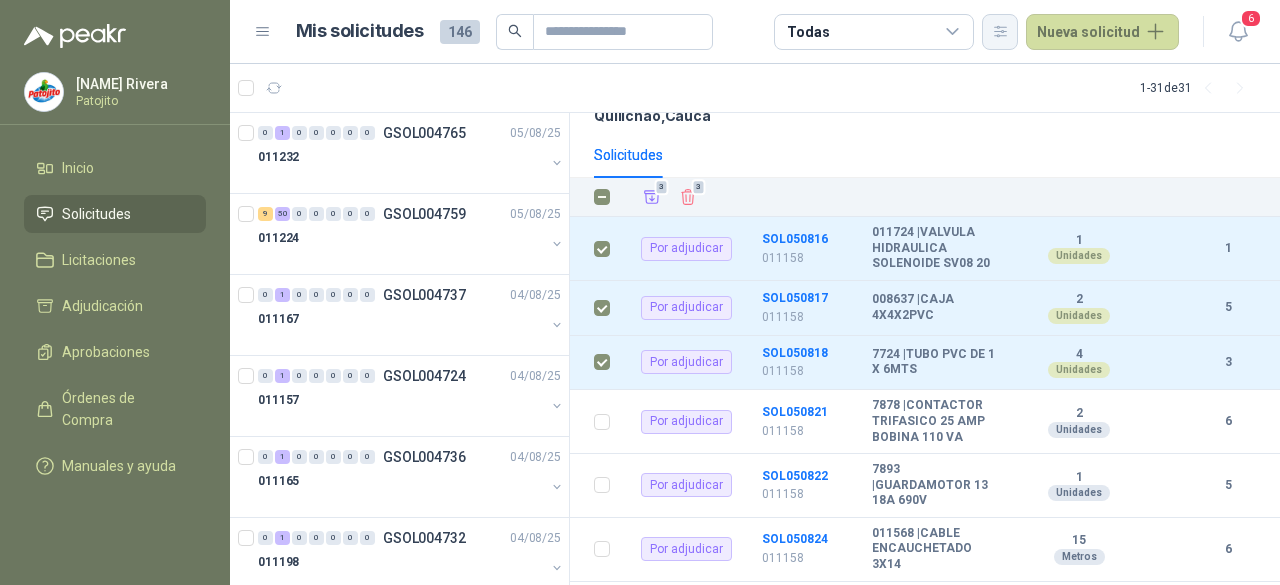 click 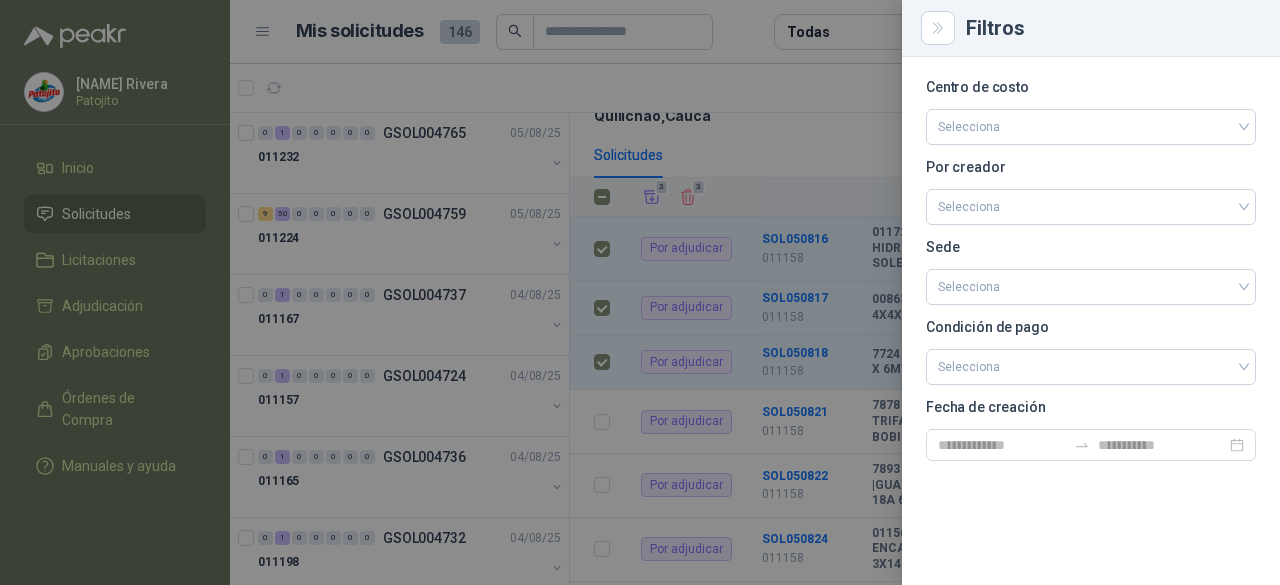 click at bounding box center (640, 292) 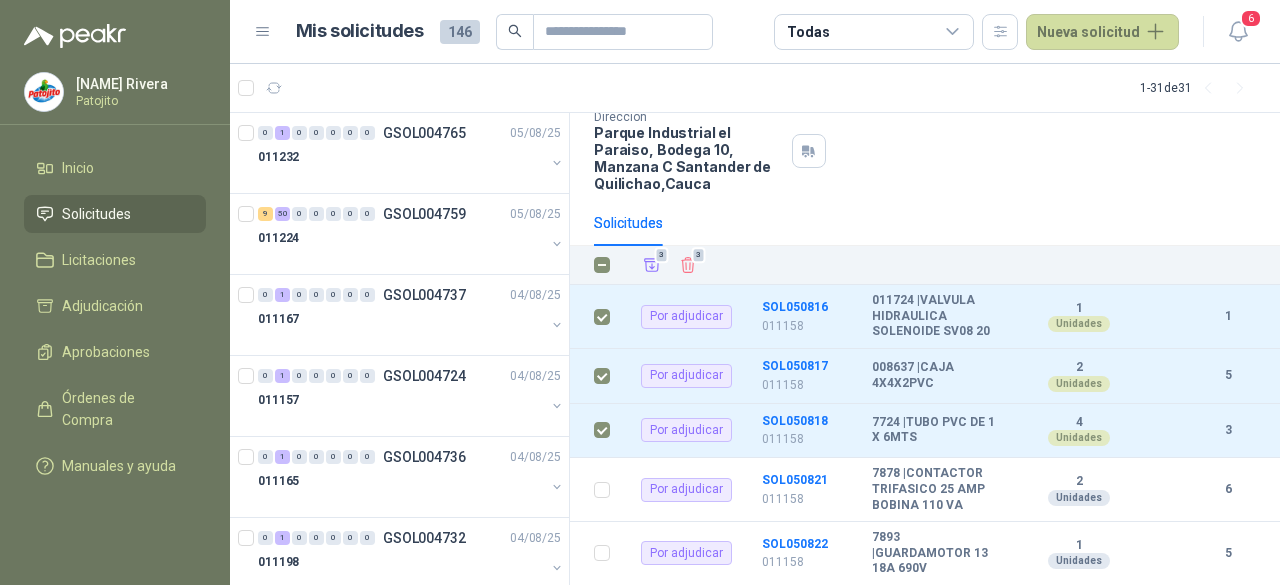 scroll, scrollTop: 0, scrollLeft: 0, axis: both 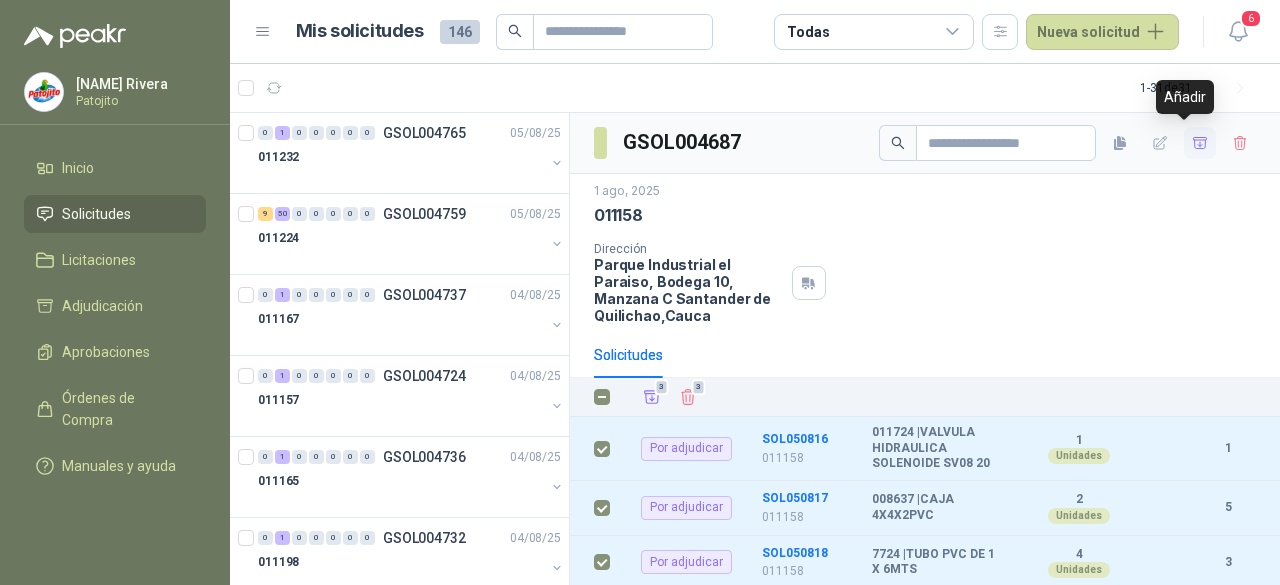 click 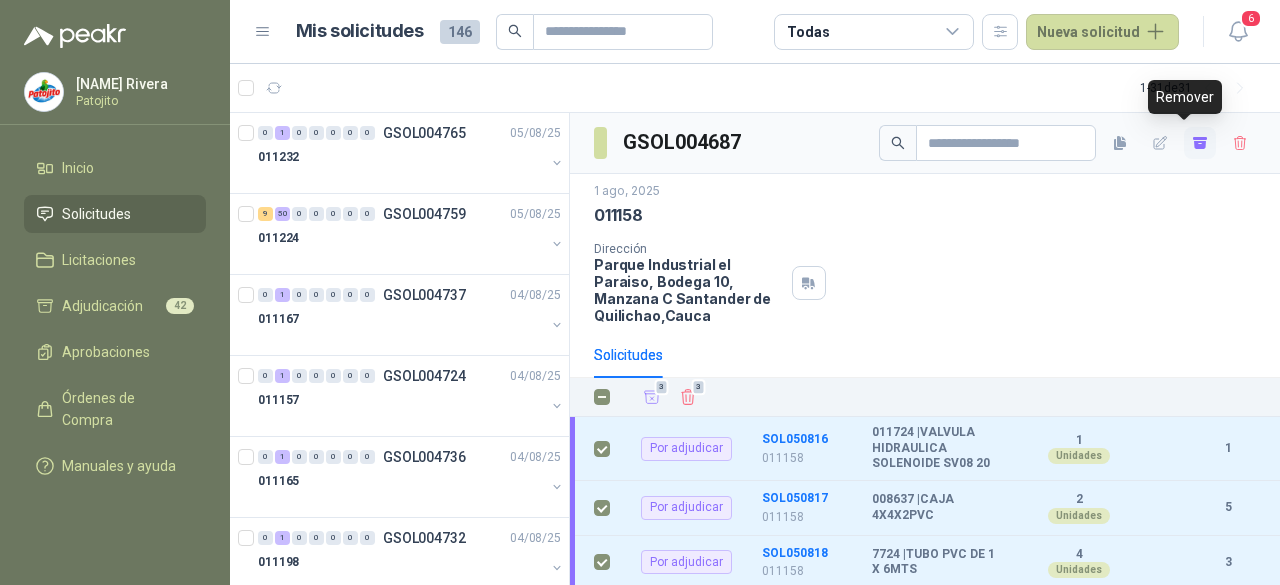 click 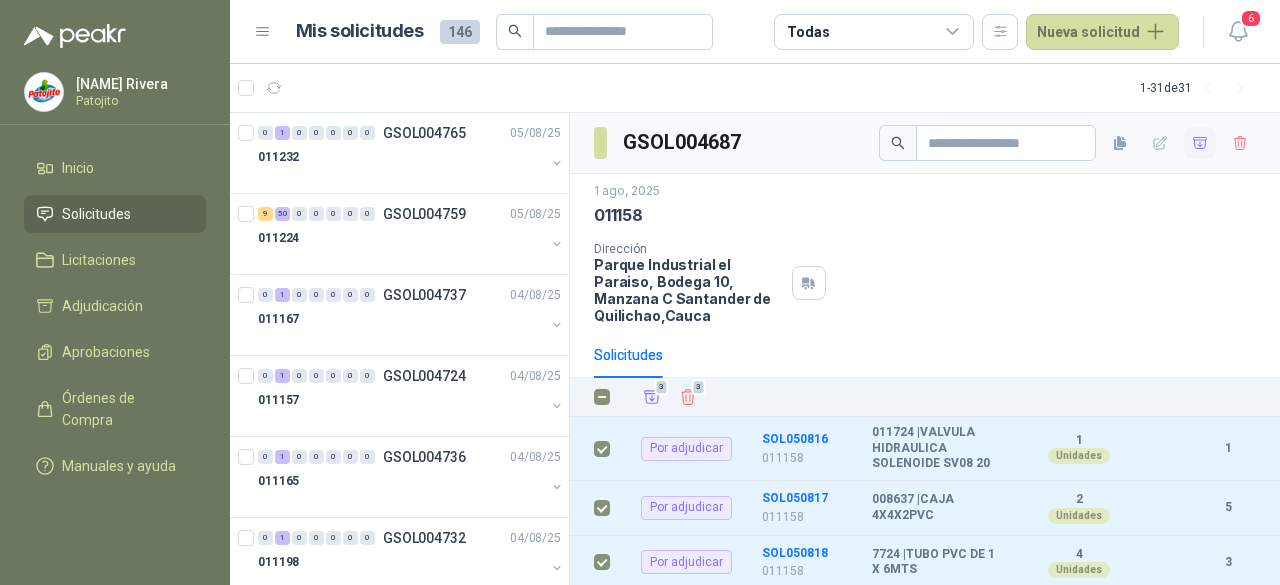 click 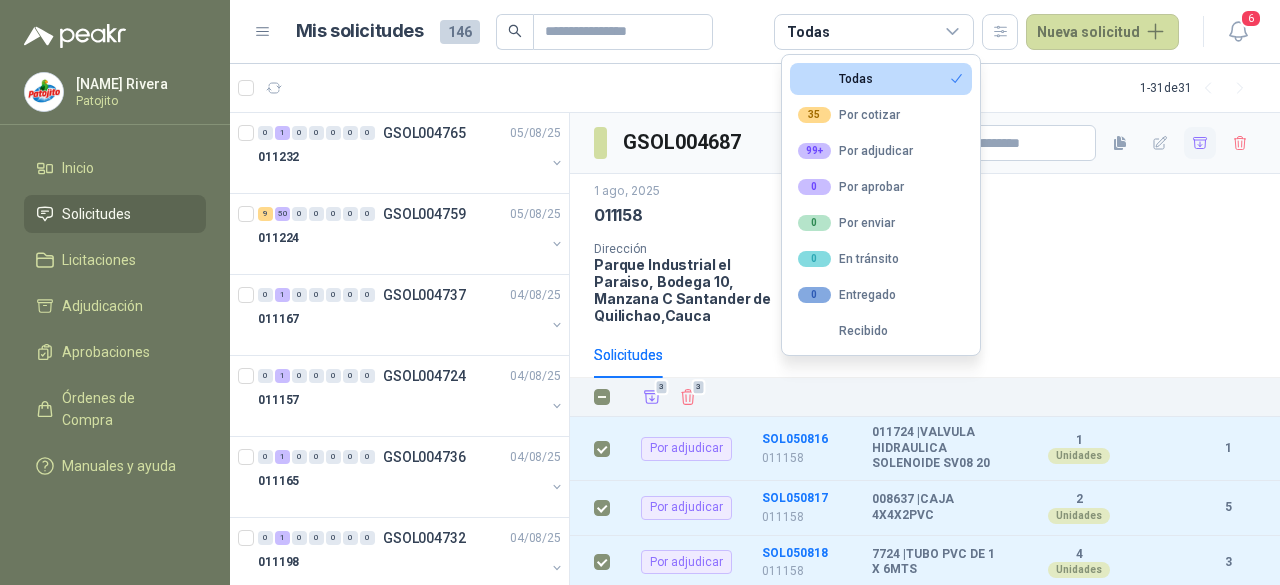 click on "Dirección [ADDRESS], Bodega 10, Manzana C   [CITY] ,  [STATE]" at bounding box center (925, 283) 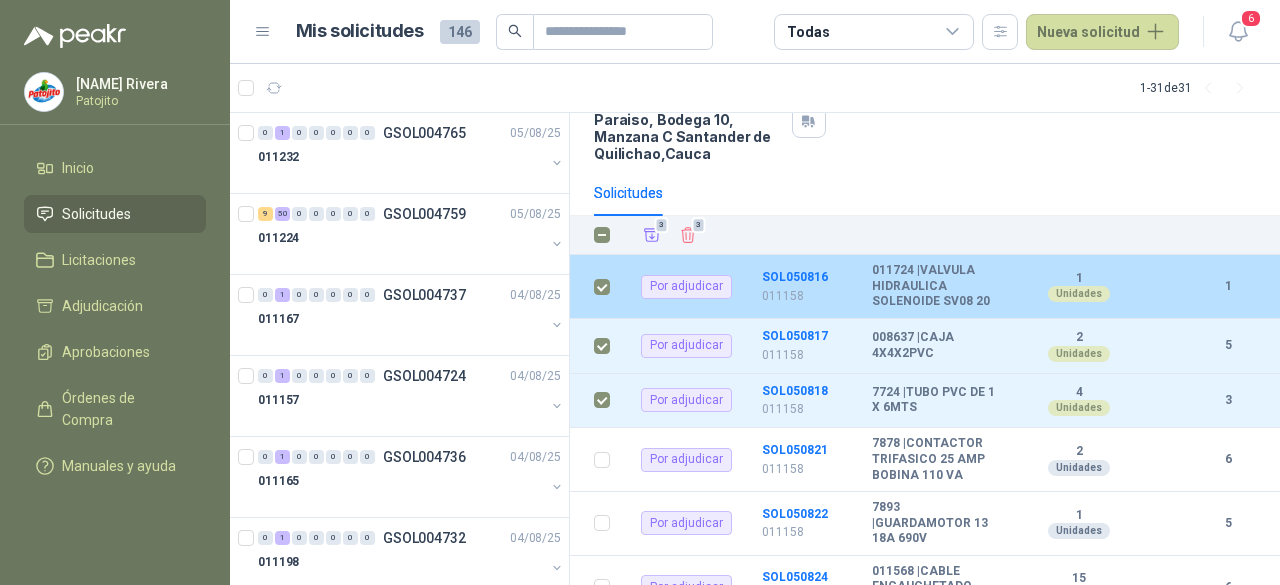 scroll, scrollTop: 200, scrollLeft: 0, axis: vertical 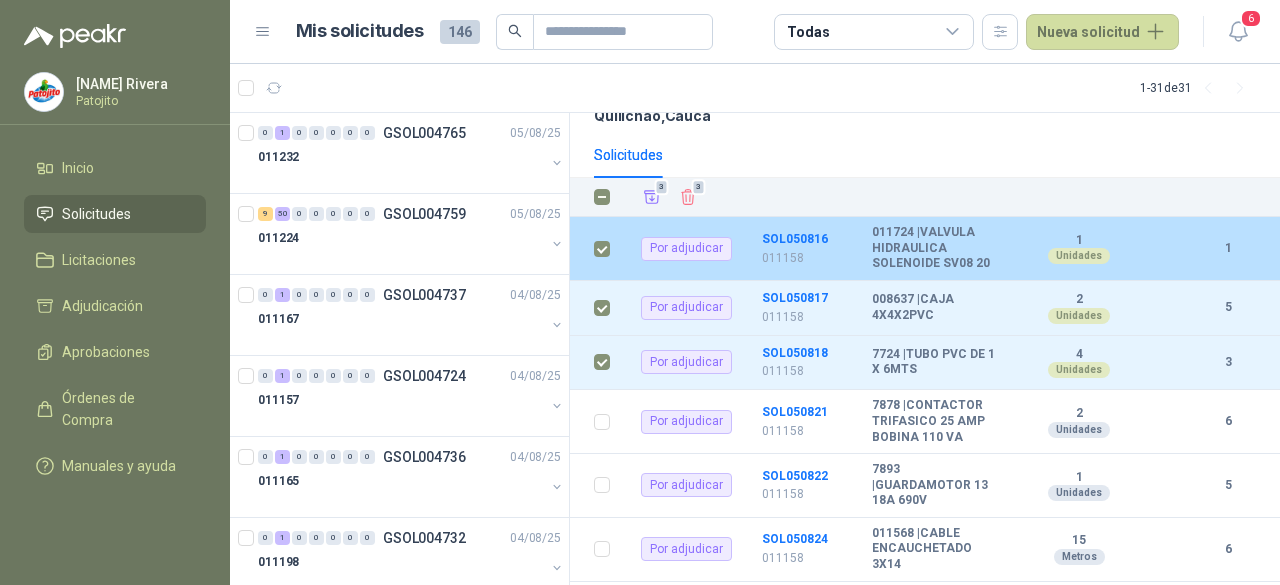 click at bounding box center (602, 249) 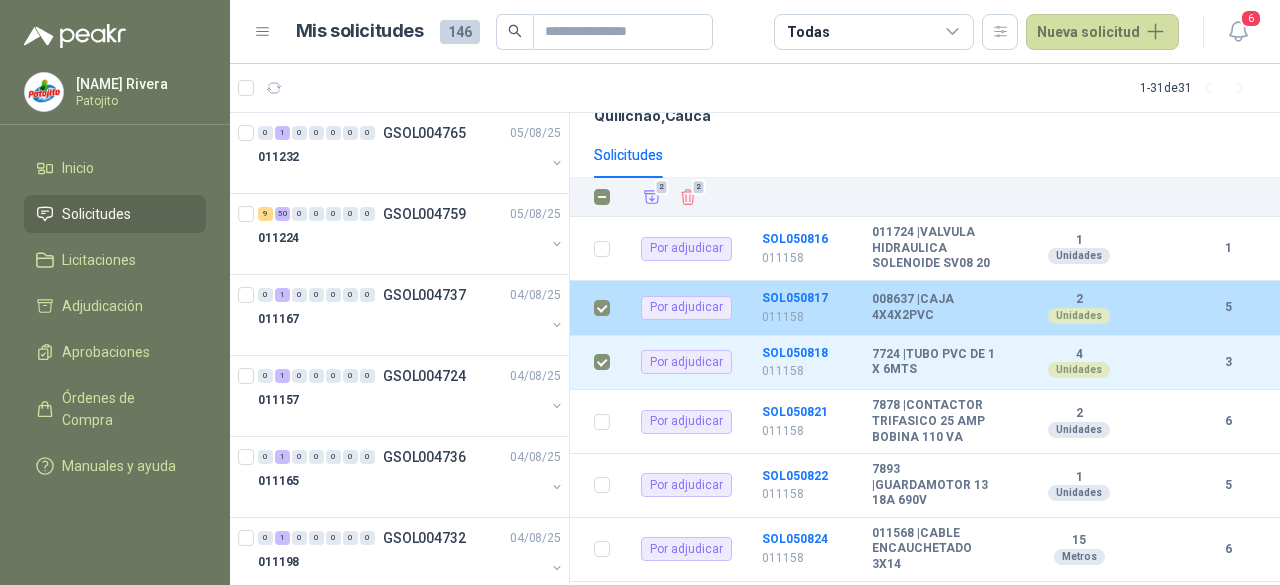click at bounding box center [596, 308] 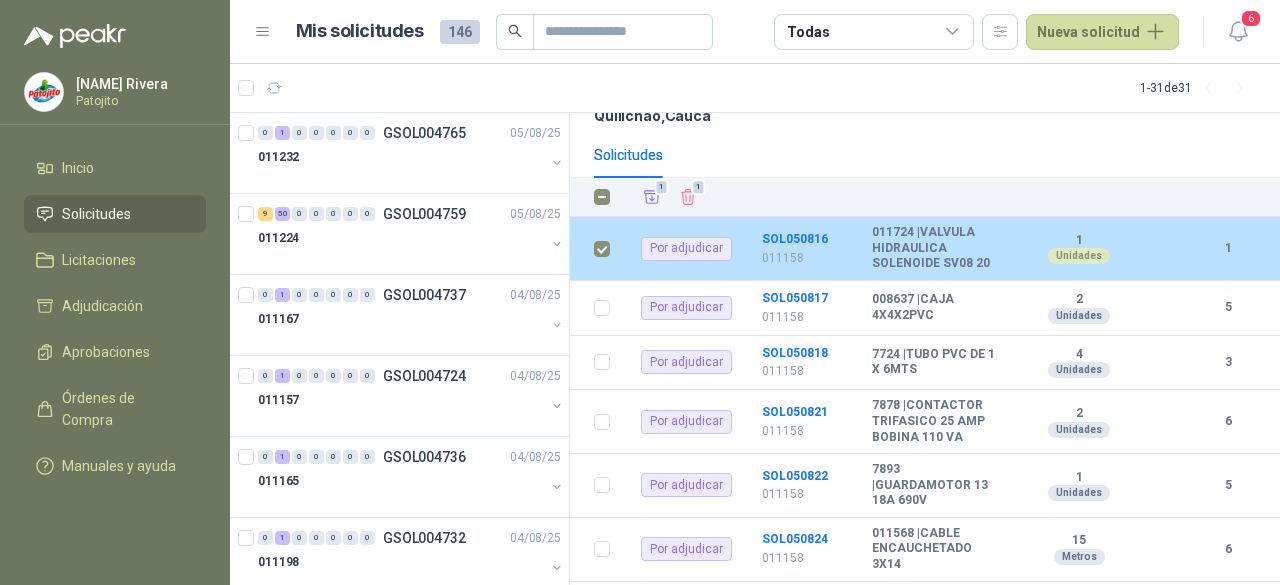 click at bounding box center (596, 249) 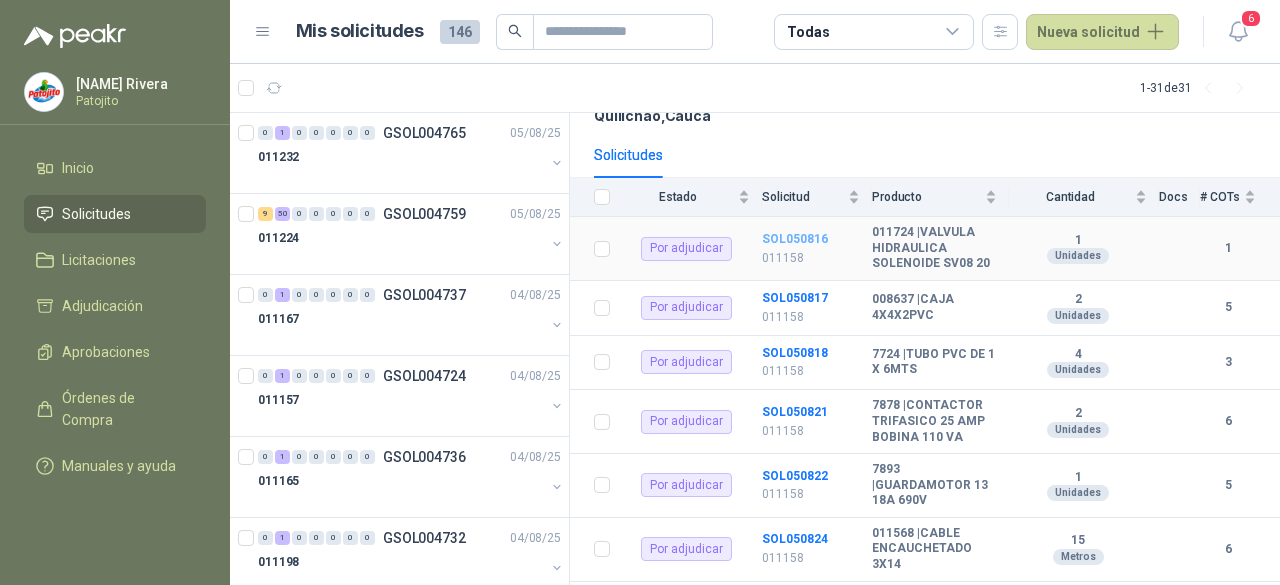 click on "SOL050816" at bounding box center [795, 239] 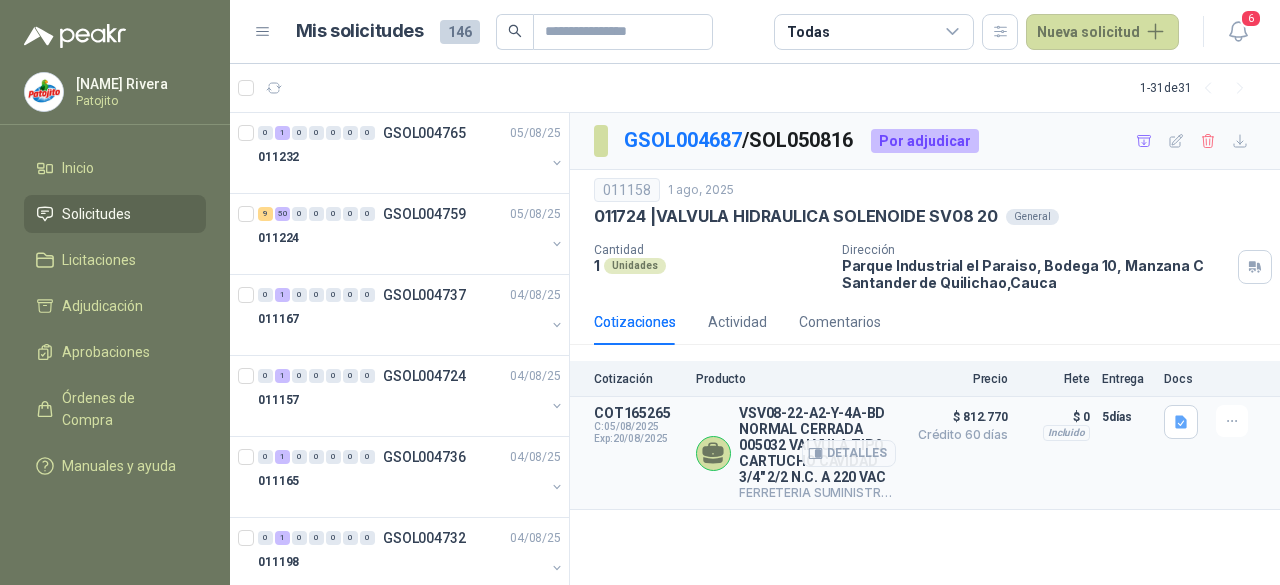 click on "[PRICE] Crédito 60 días" at bounding box center (958, 453) 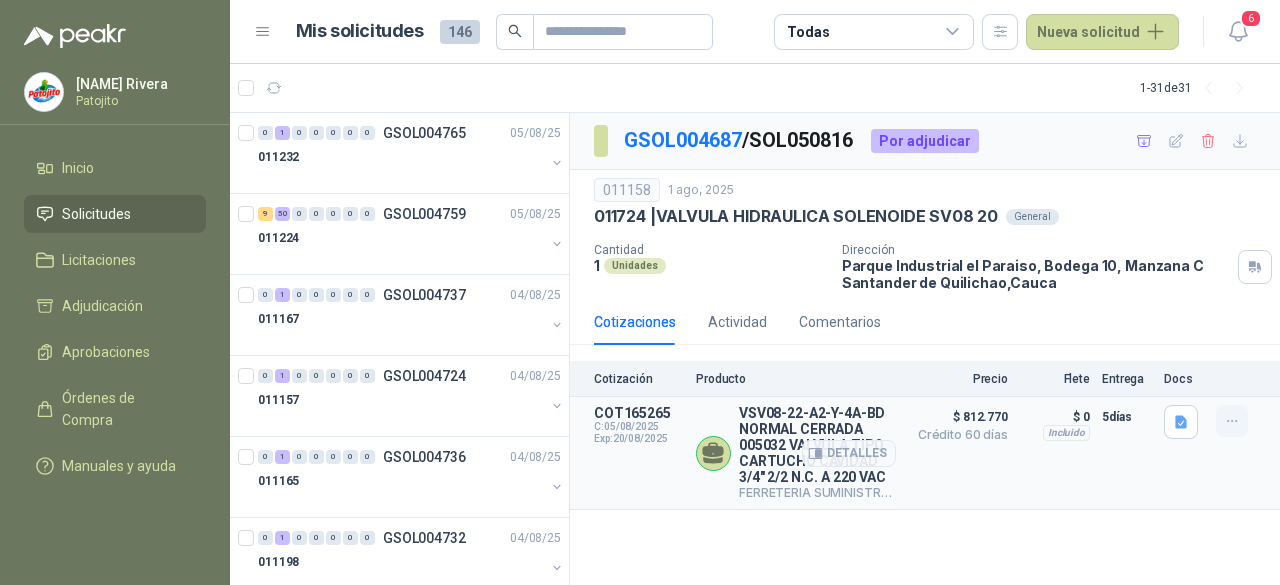 click 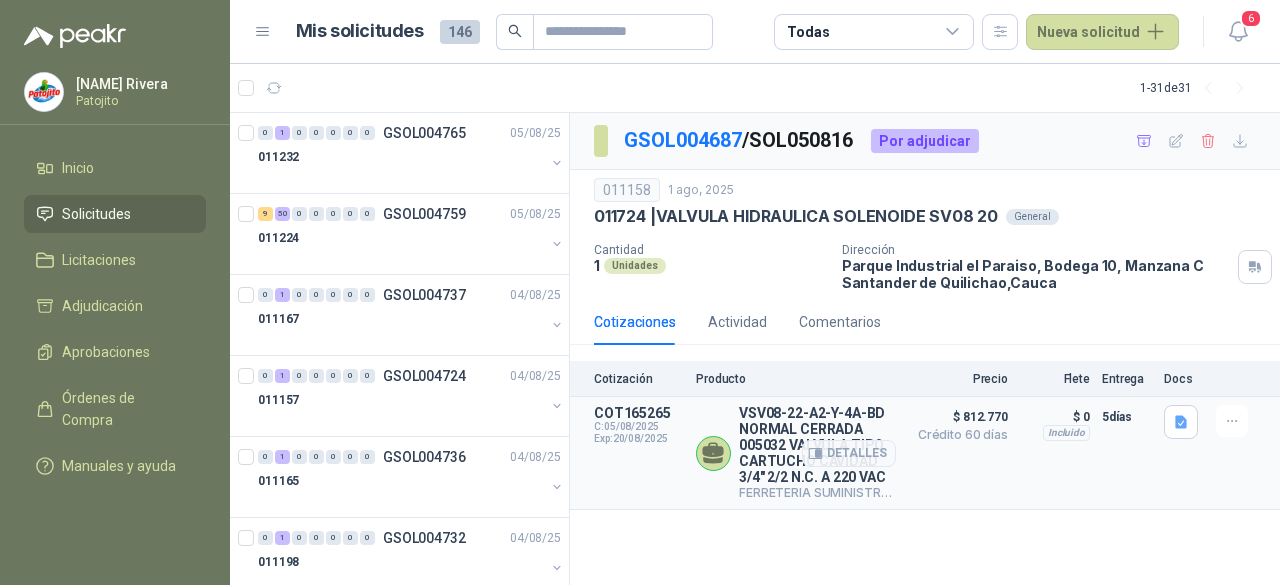 click at bounding box center [1184, 453] 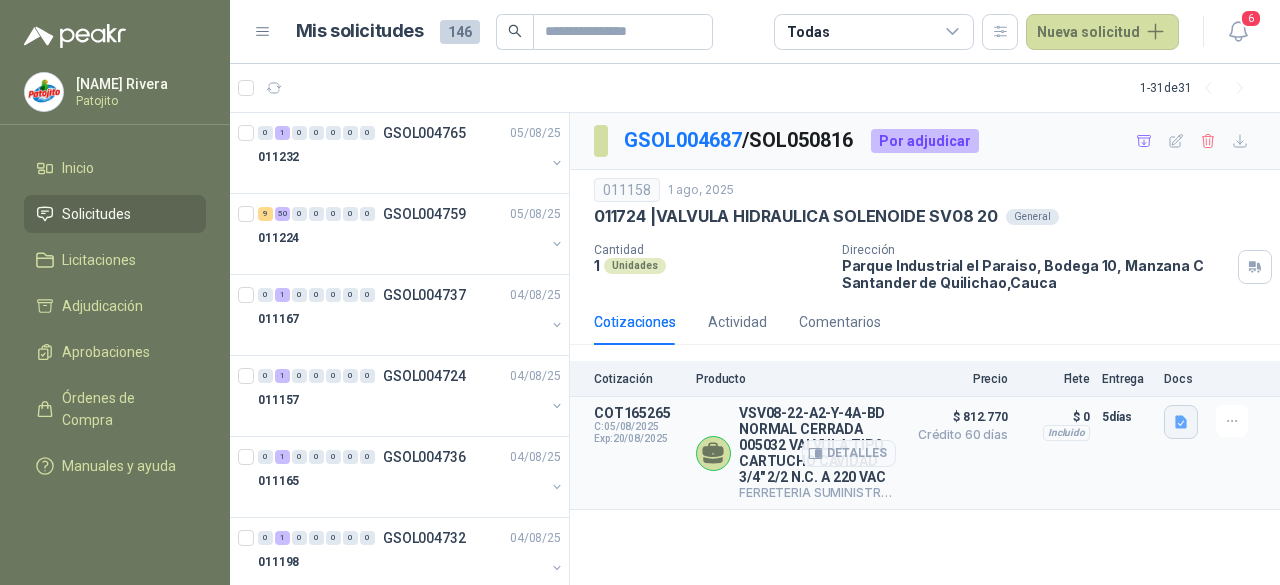 click 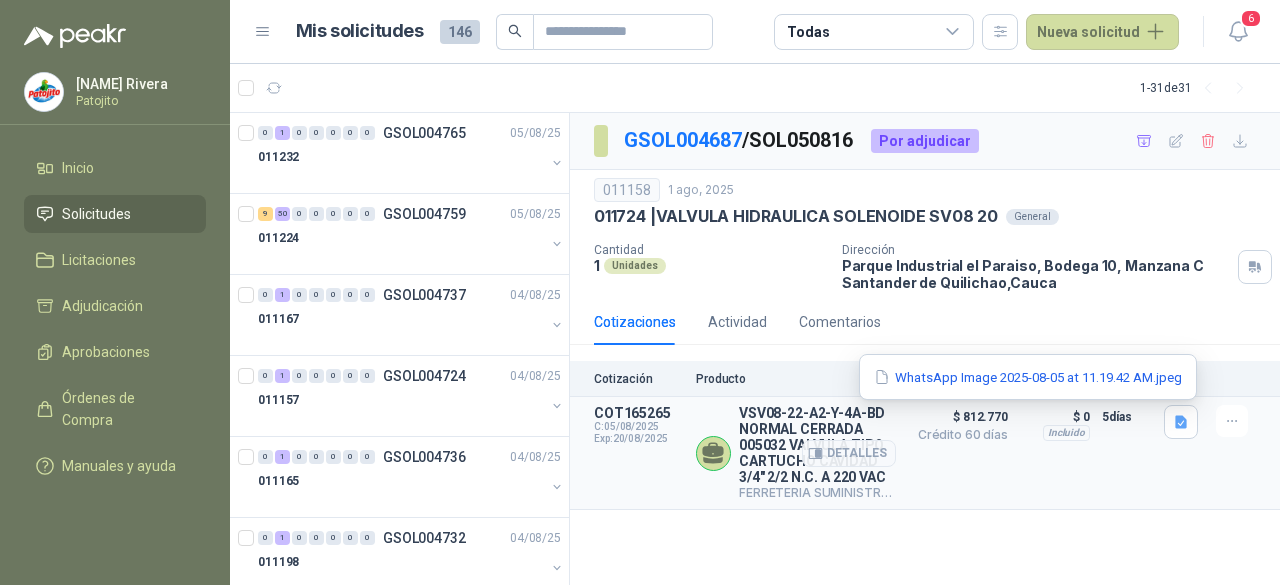 click on "5  días" at bounding box center [1127, 453] 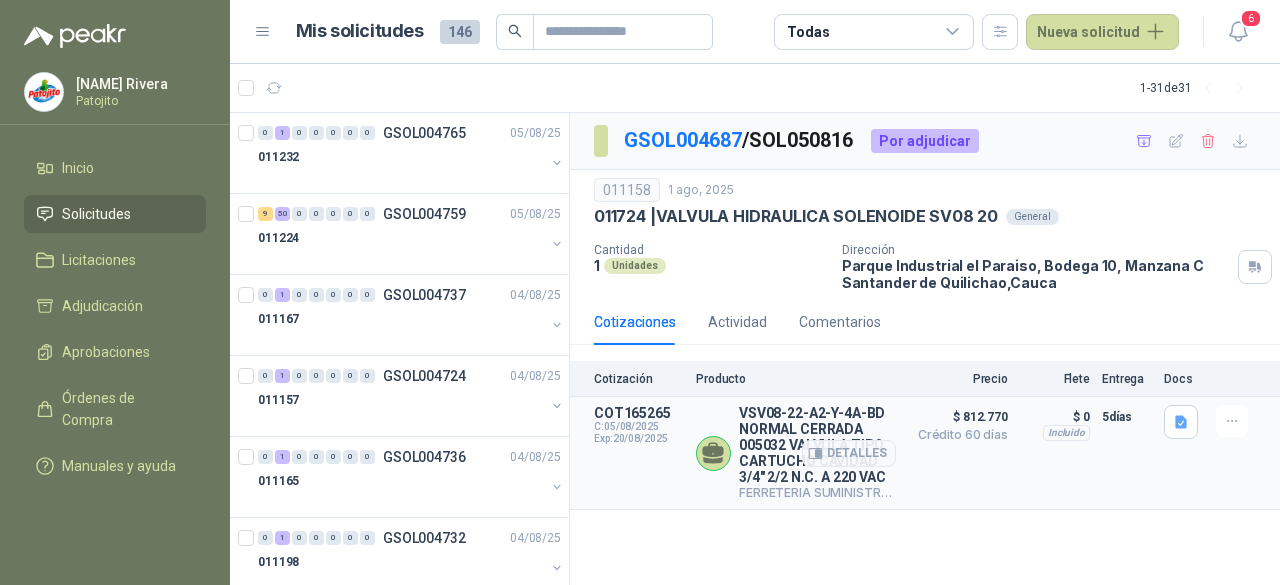 click on "Exp:  [DATE]" at bounding box center (639, 439) 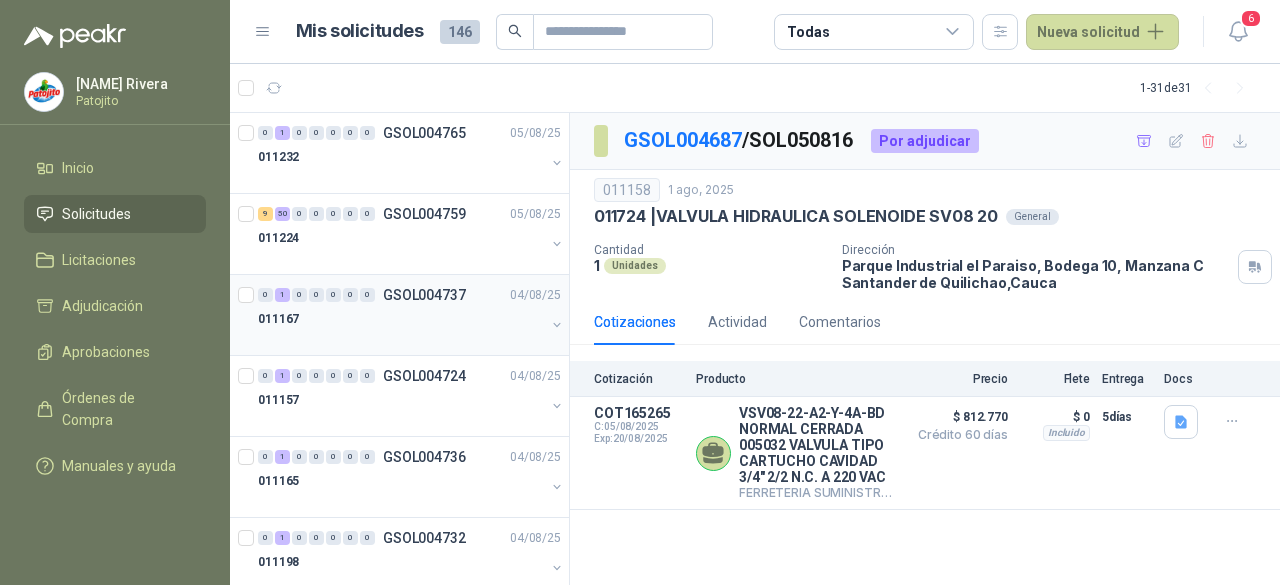 click on "0   1   0   0   0   0   0   GSOL004737" at bounding box center (362, 295) 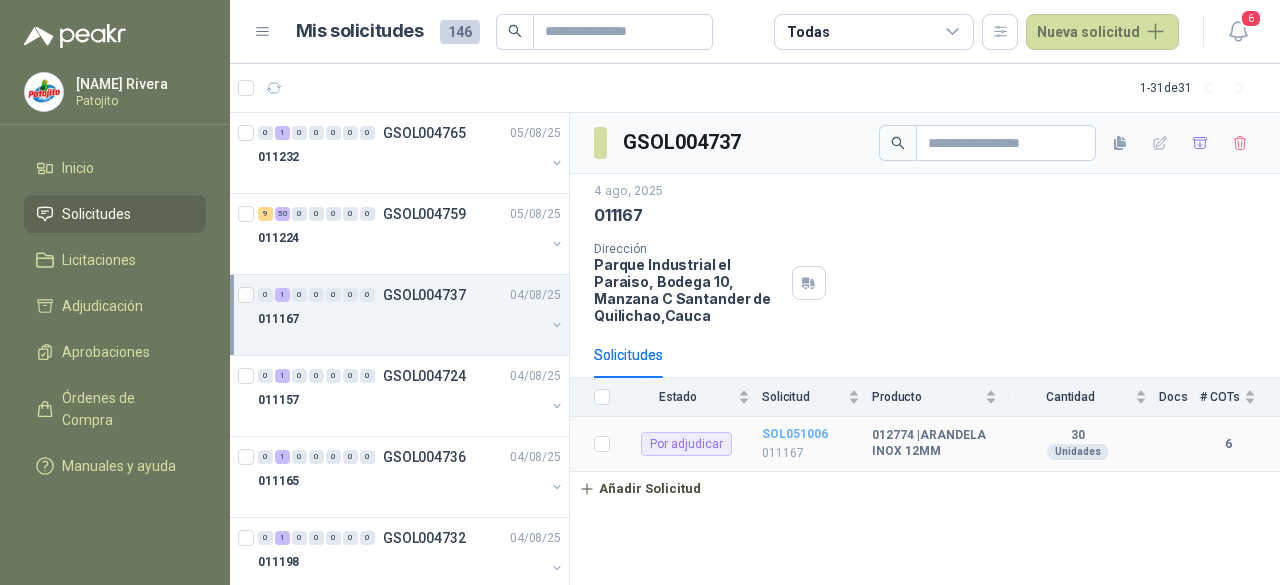 click on "SOL051006" at bounding box center (795, 434) 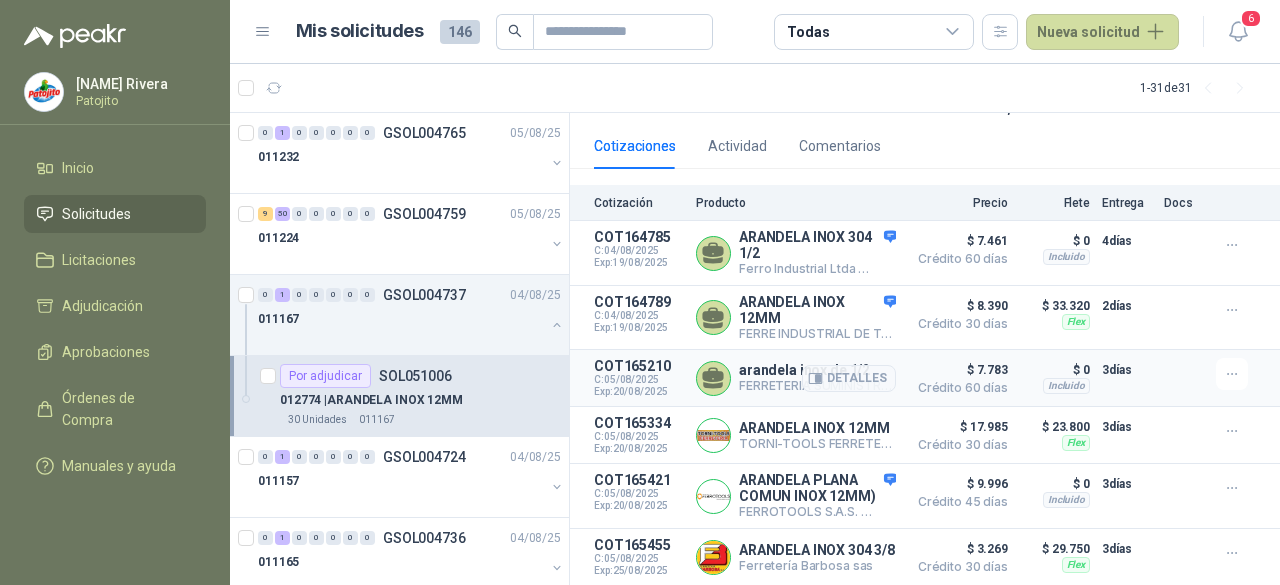 scroll, scrollTop: 200, scrollLeft: 0, axis: vertical 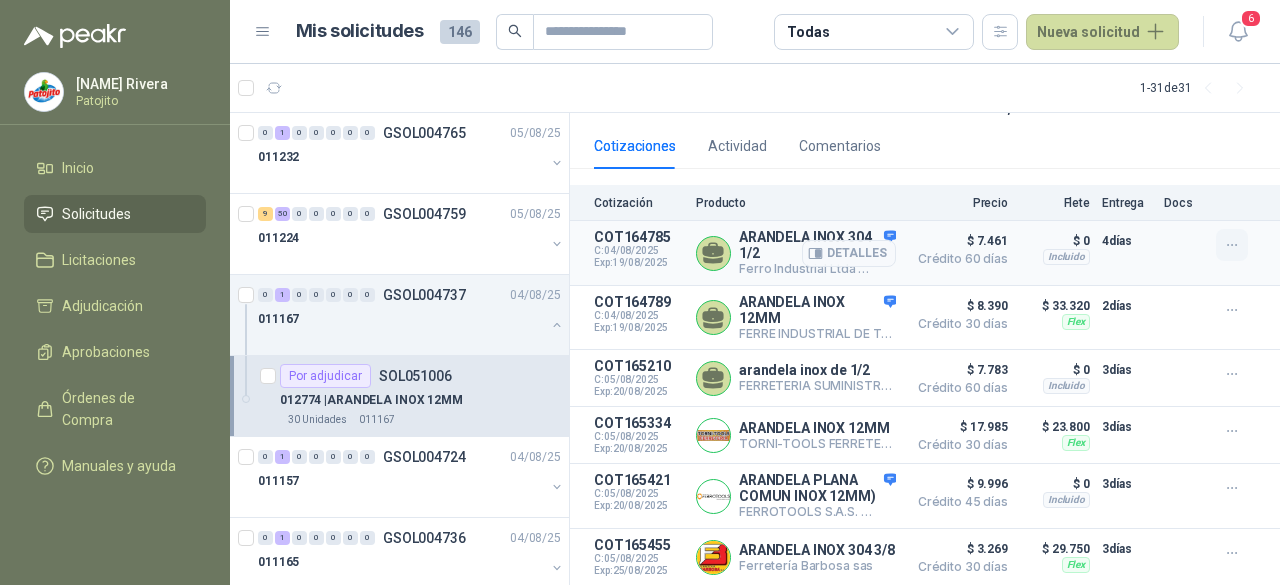 click 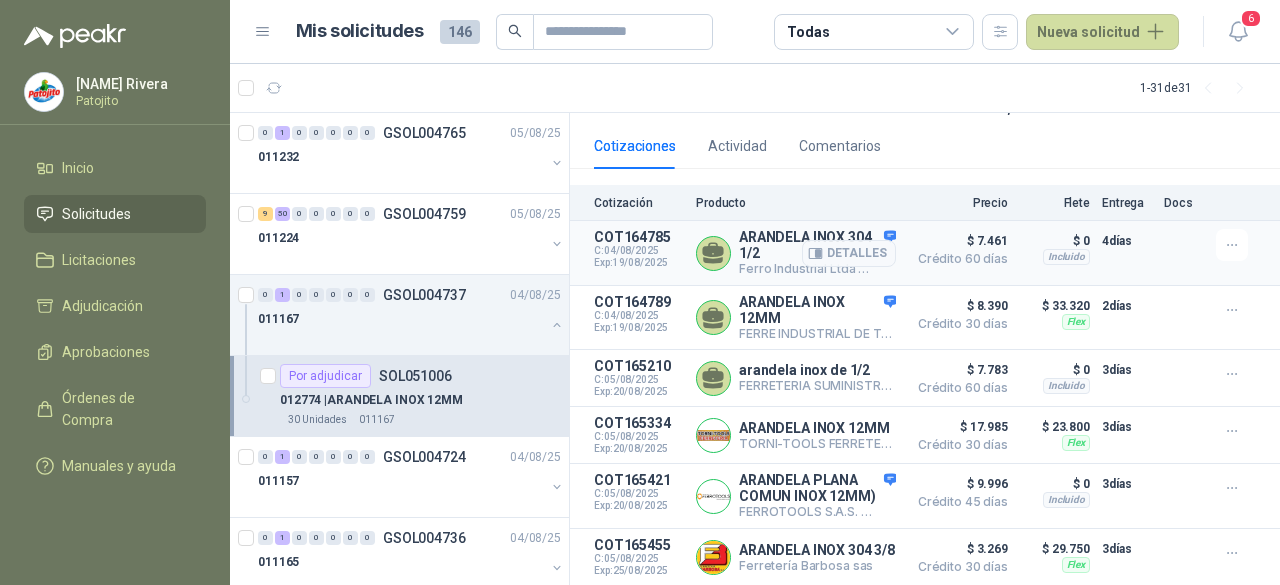 click on "C:  [DATE]" at bounding box center (639, 251) 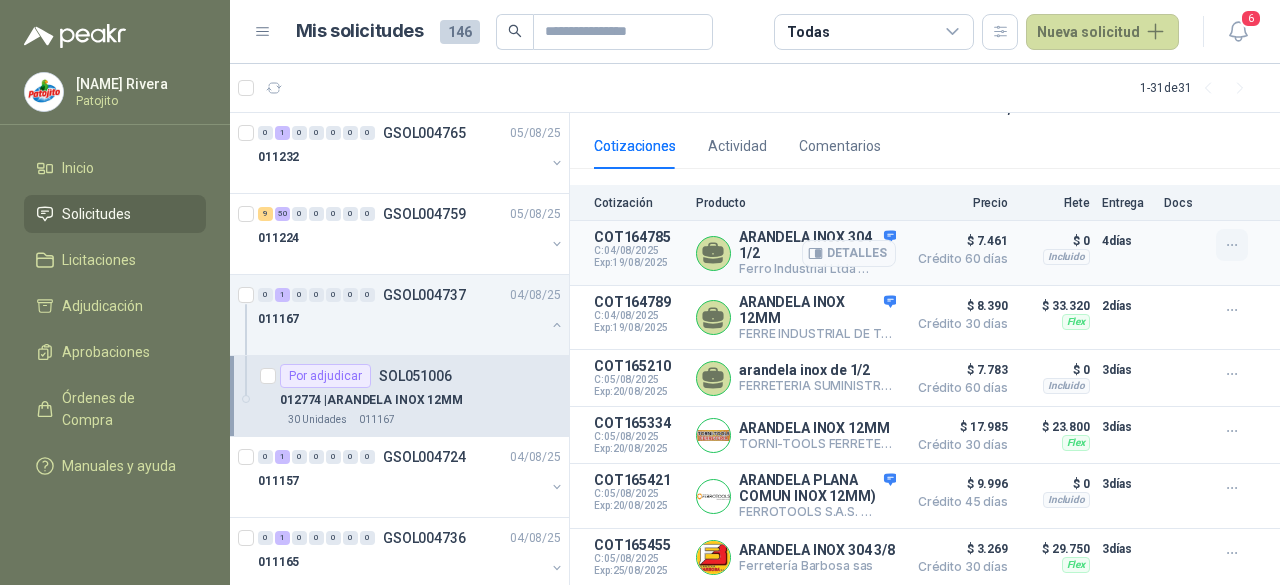 click at bounding box center [1232, 245] 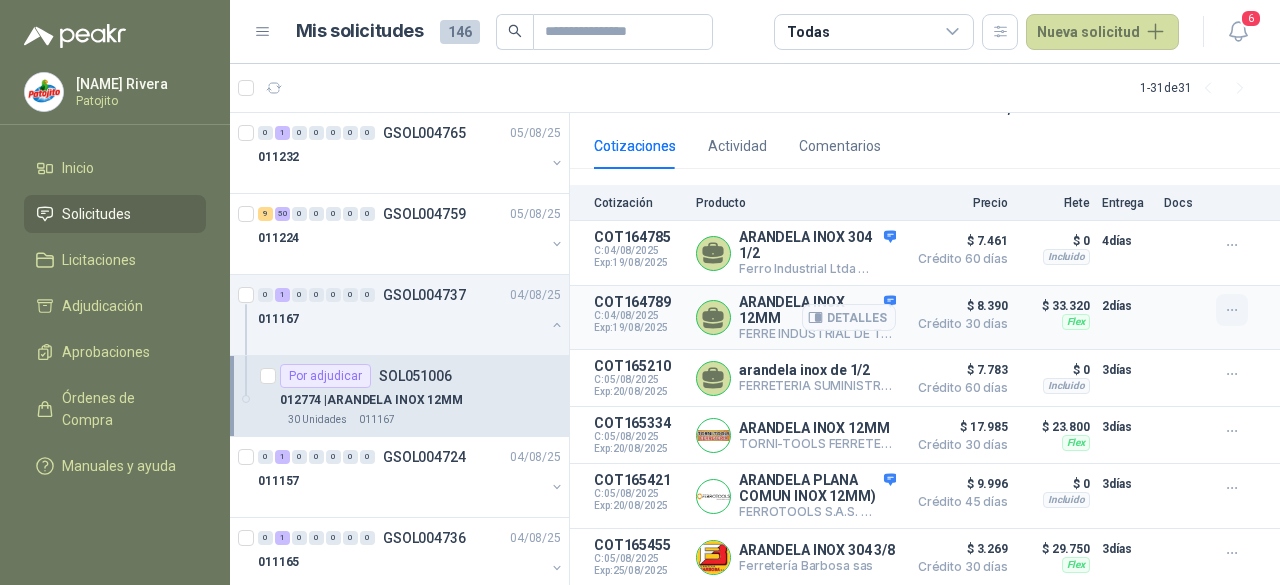 click 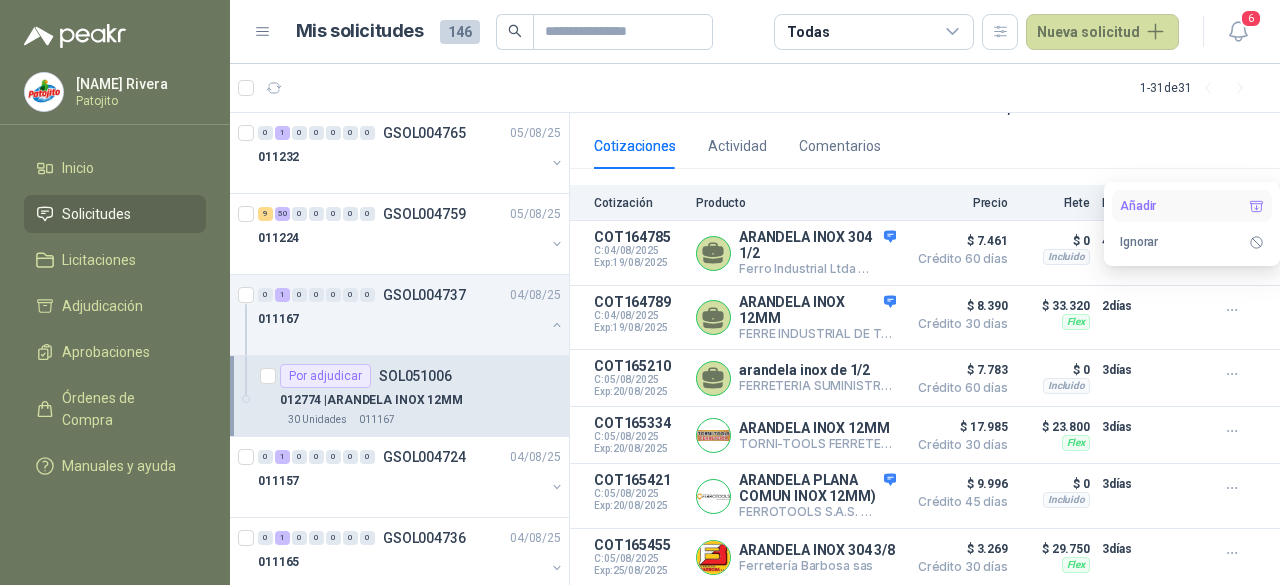 click on "Añadir" at bounding box center [1192, 206] 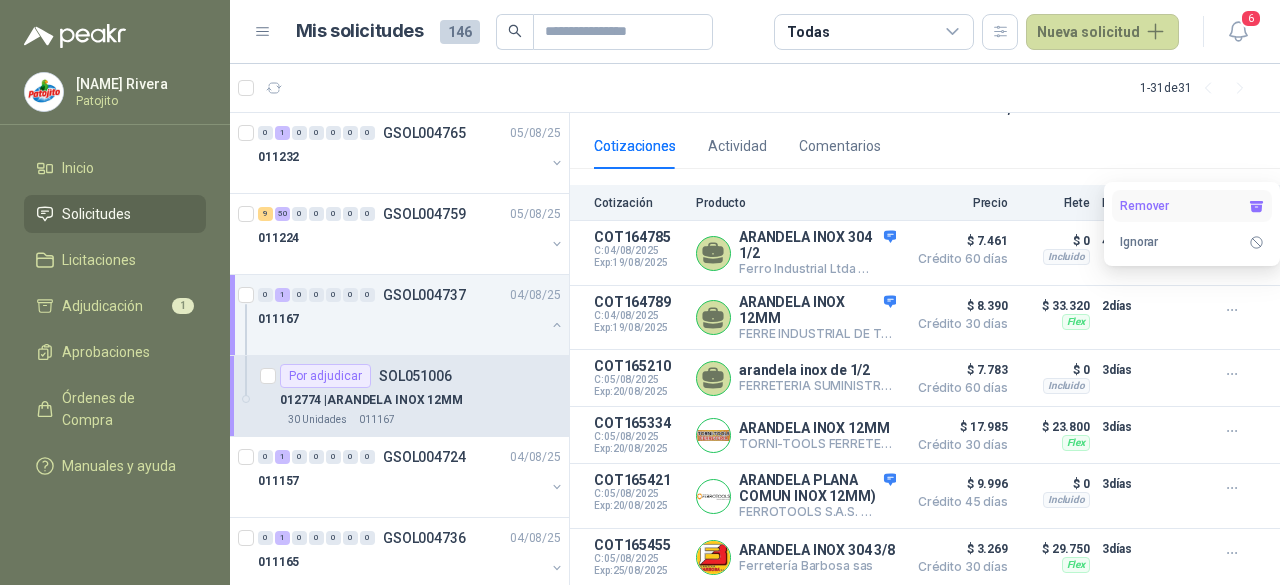 click 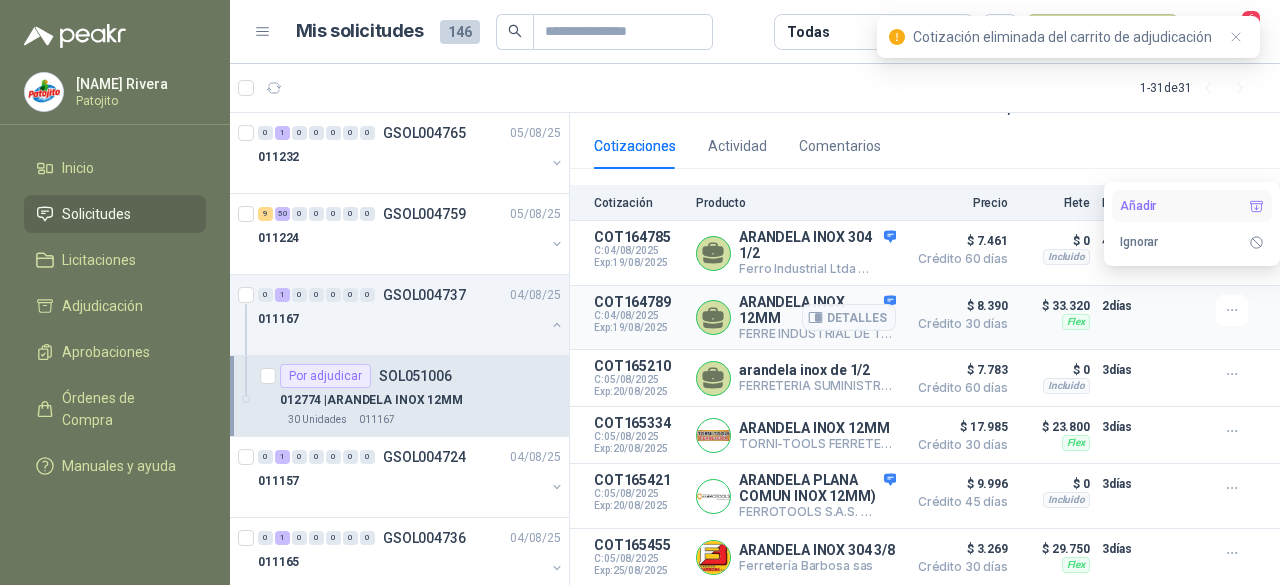 click at bounding box center (1184, 317) 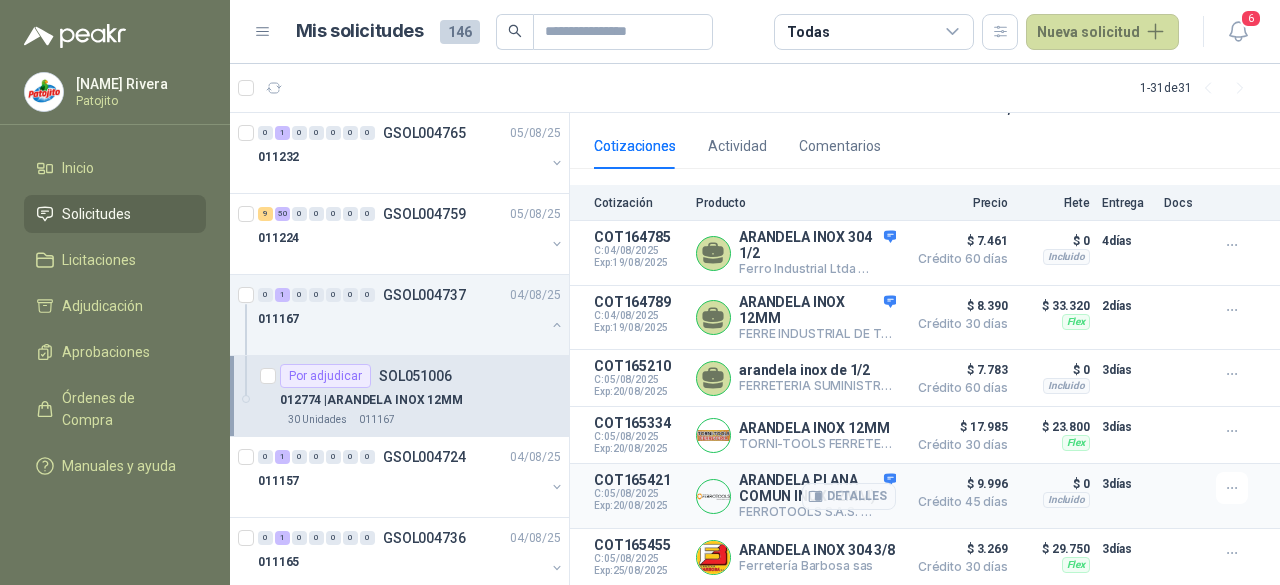 scroll, scrollTop: 208, scrollLeft: 0, axis: vertical 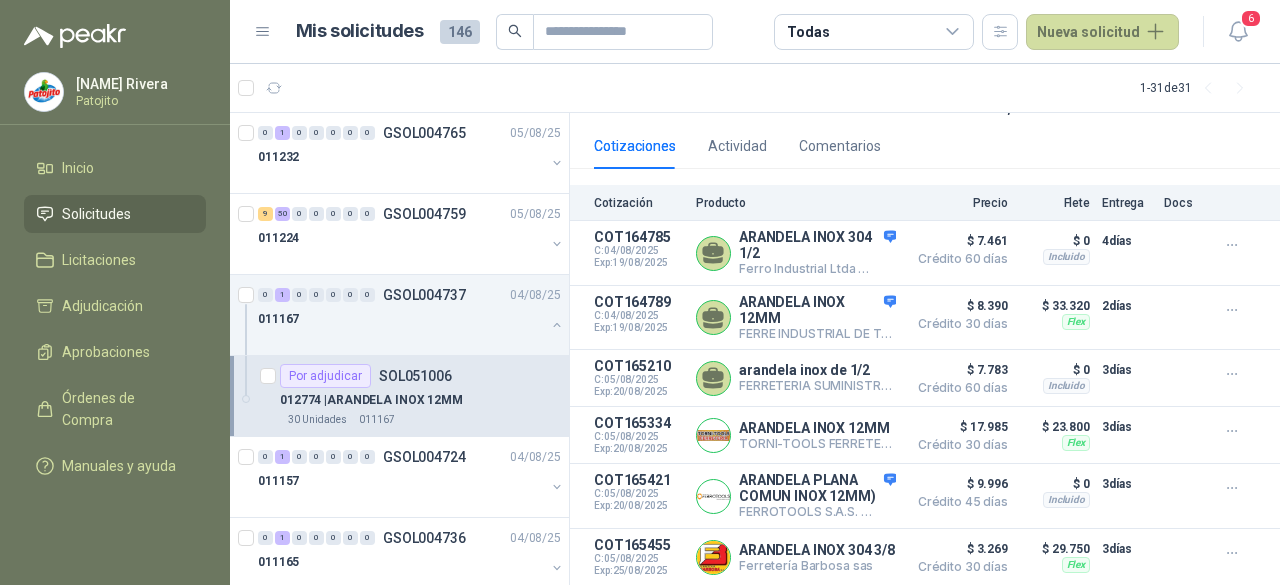 drag, startPoint x: 130, startPoint y: 441, endPoint x: 283, endPoint y: 409, distance: 156.3106 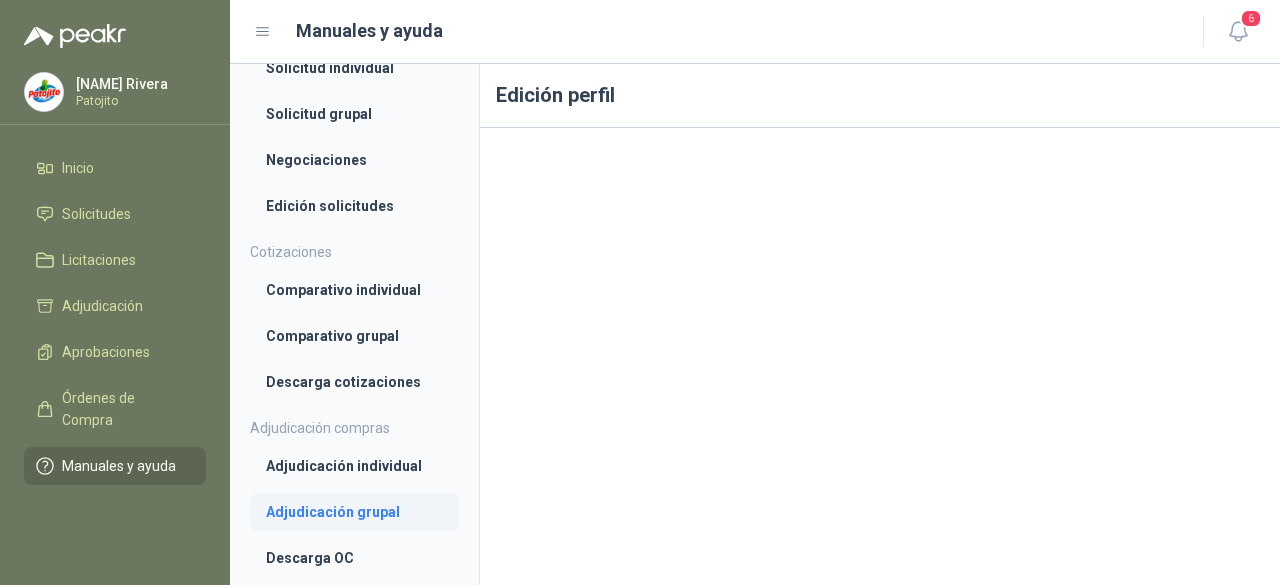 scroll, scrollTop: 500, scrollLeft: 0, axis: vertical 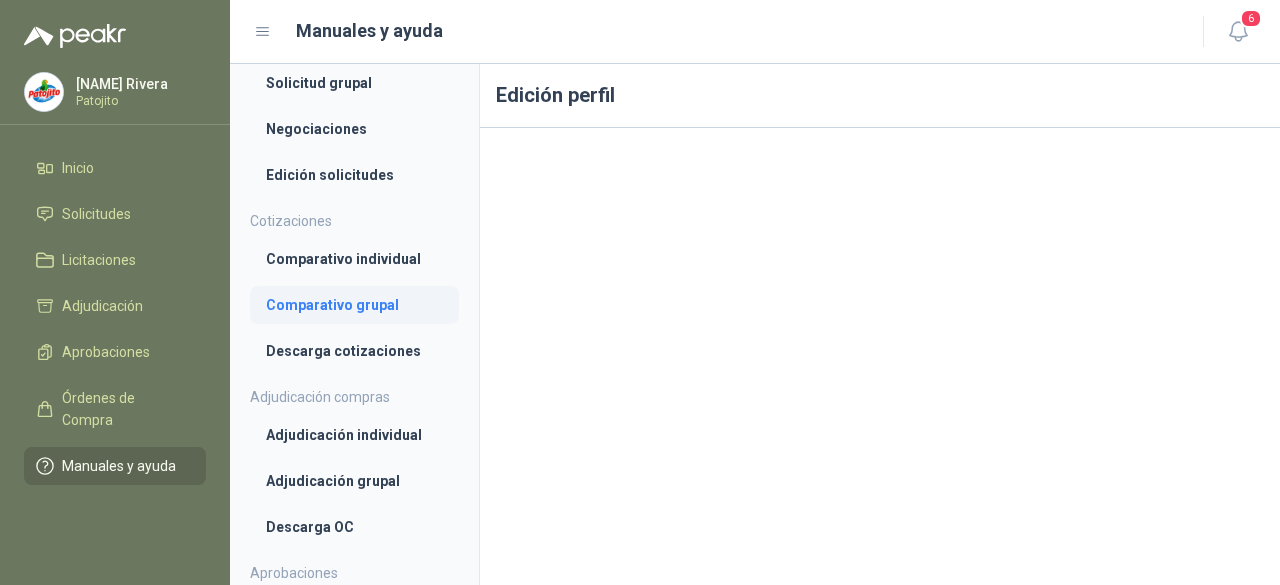 click on "Comparativo grupal" at bounding box center (354, 305) 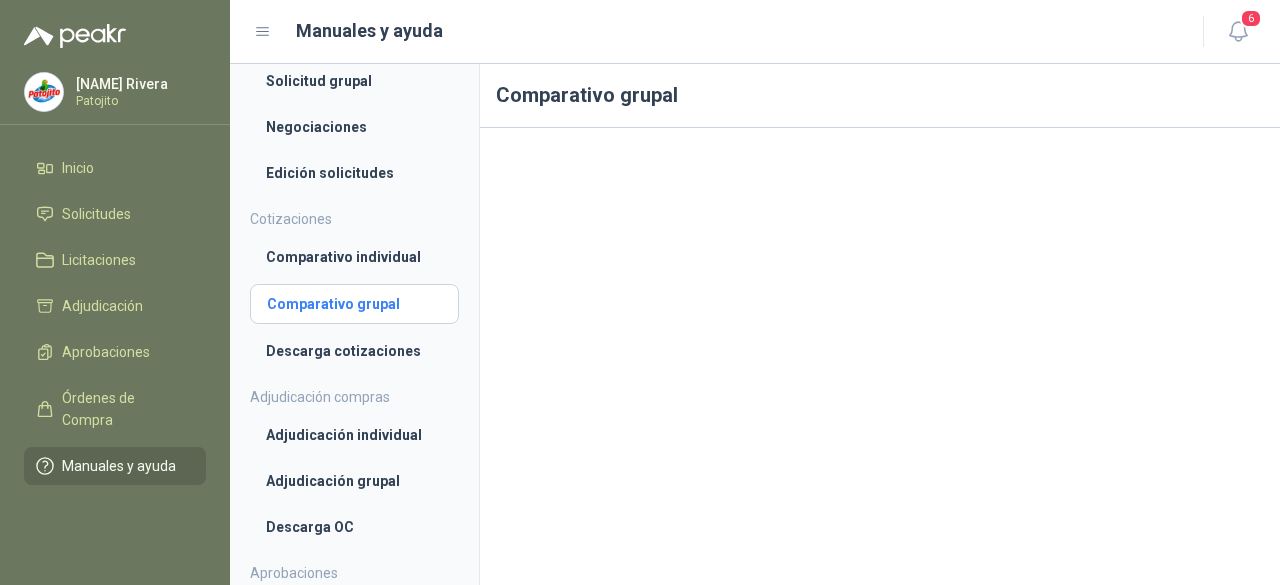 scroll, scrollTop: 498, scrollLeft: 0, axis: vertical 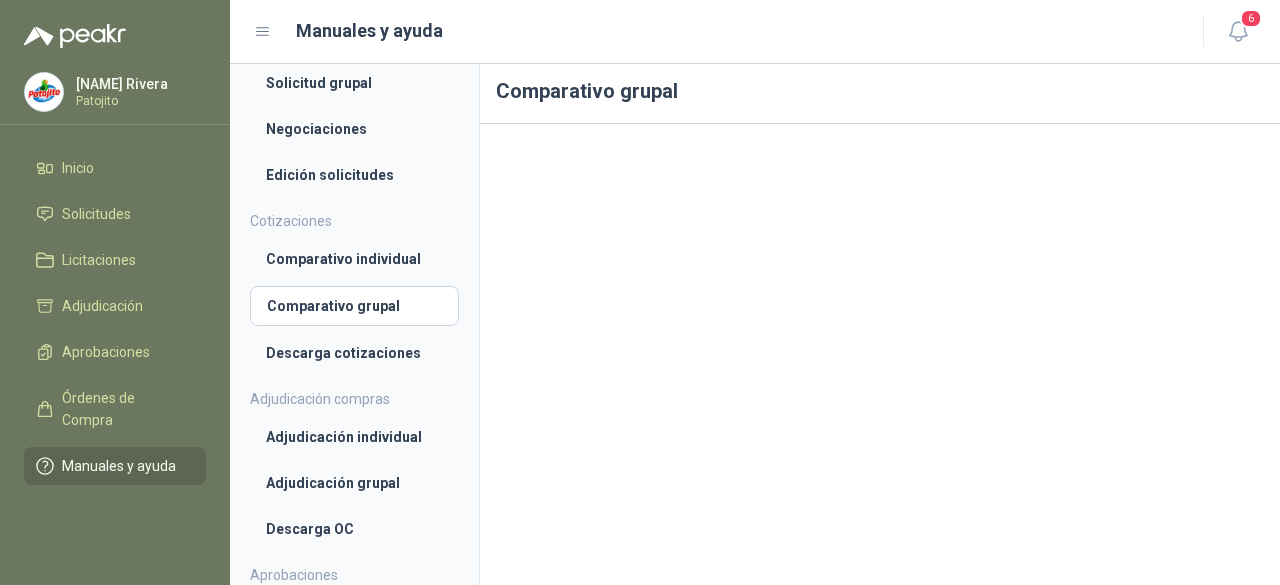 click on "Manuales y ayuda 6" at bounding box center (755, 32) 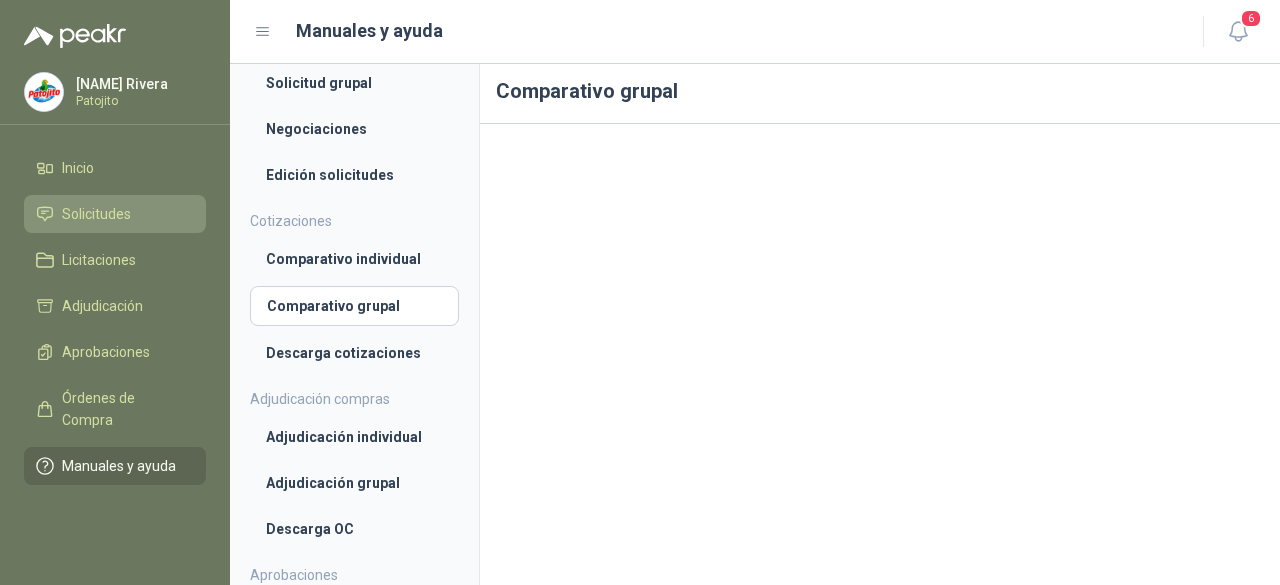 click on "Solicitudes" at bounding box center (96, 214) 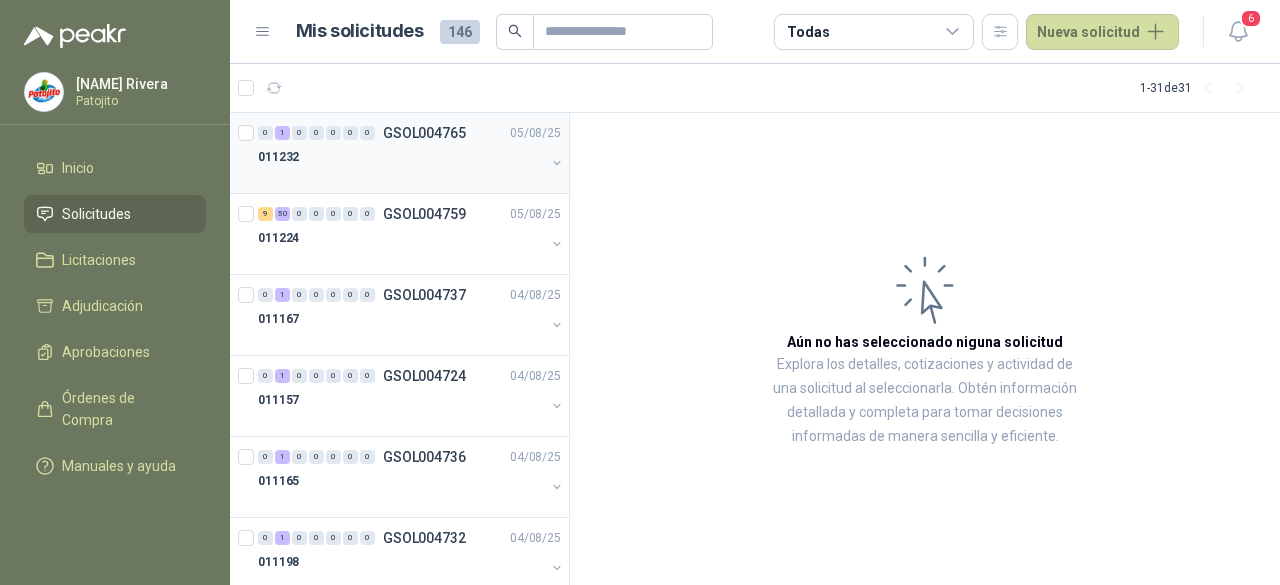 click on "011232" at bounding box center [401, 157] 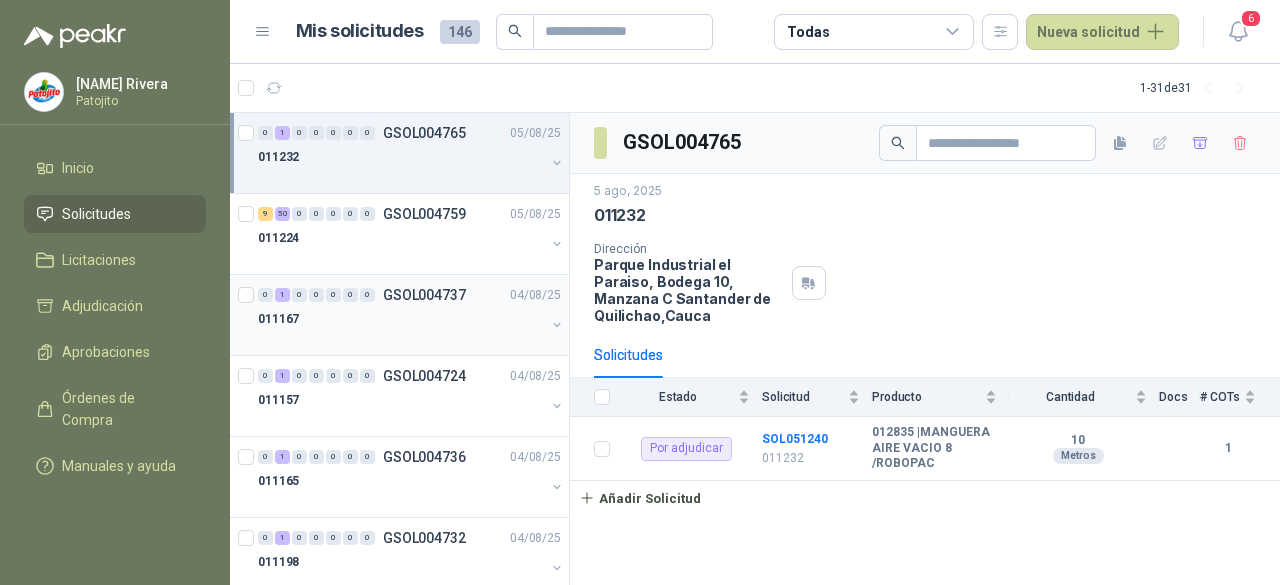 click on "011167" at bounding box center (401, 319) 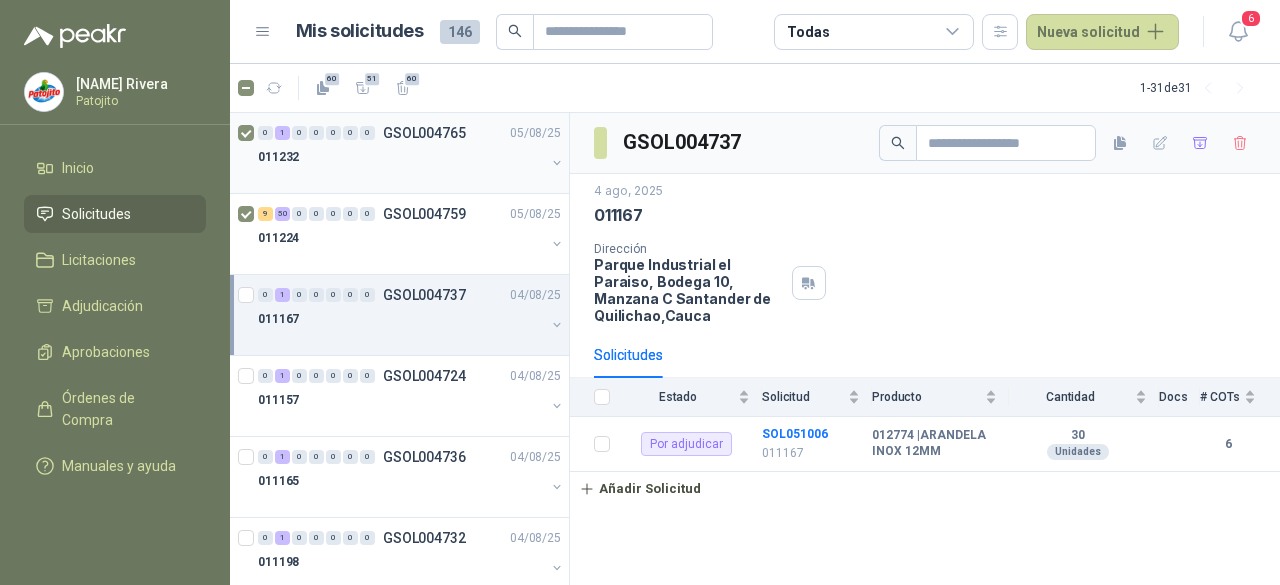 click at bounding box center (248, 153) 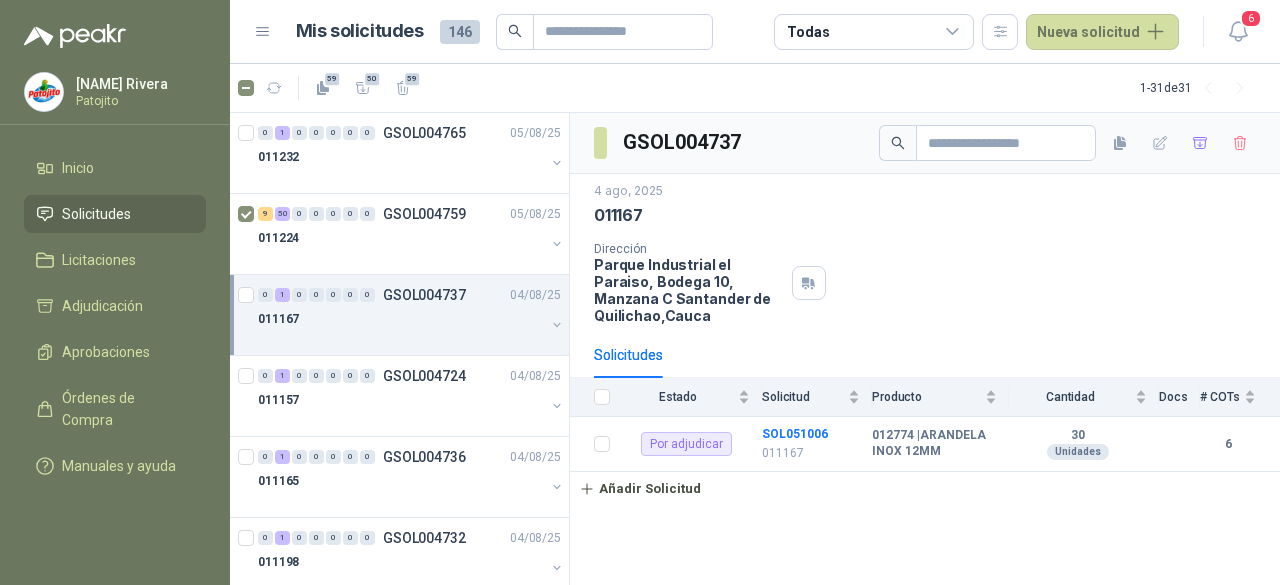 click 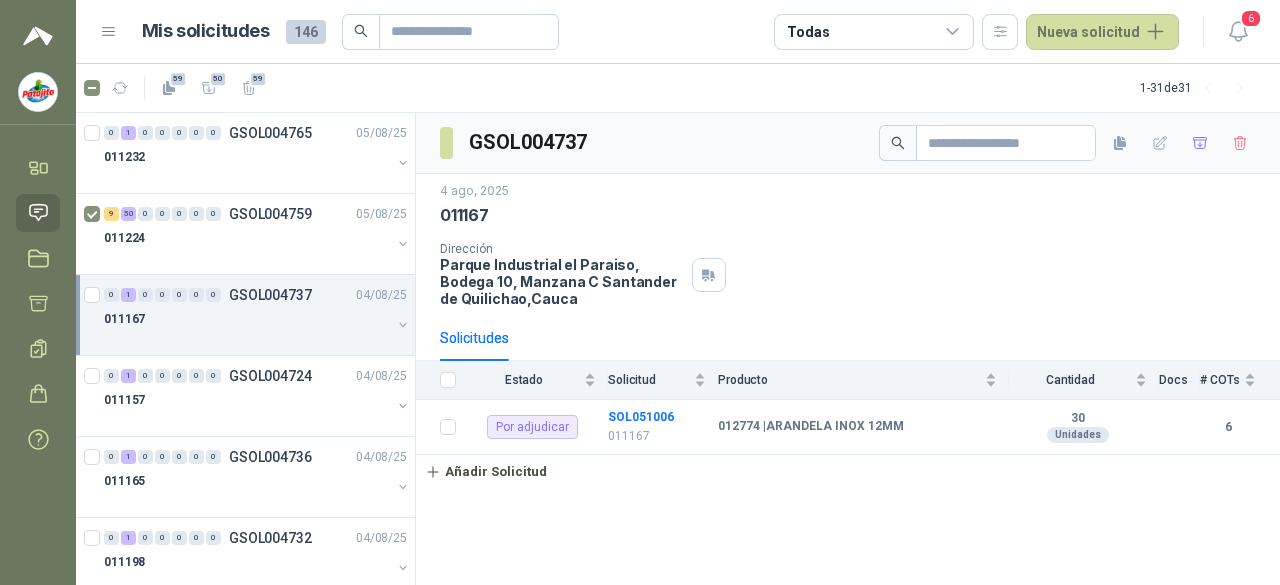 click 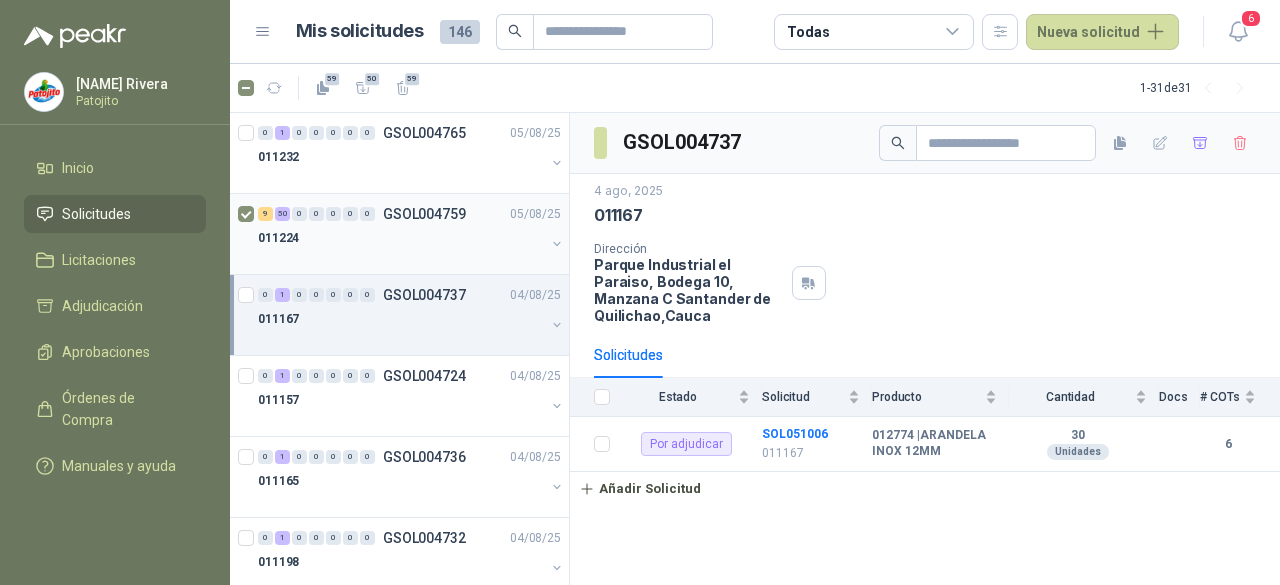 click on "011224" at bounding box center [401, 238] 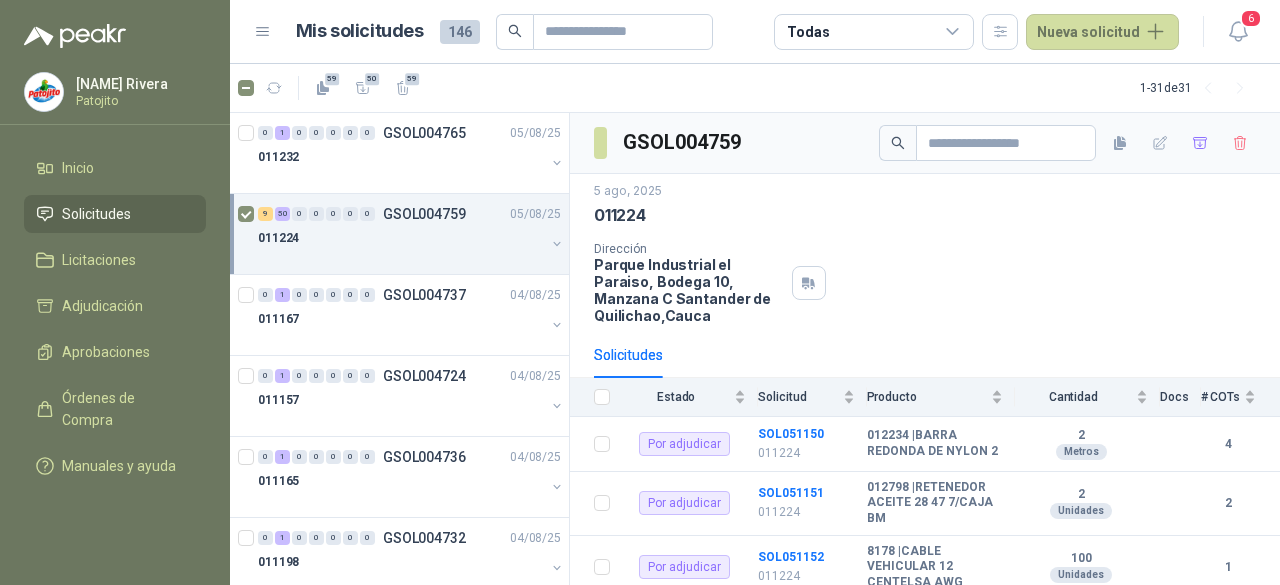 drag, startPoint x: 332, startPoint y: 227, endPoint x: 317, endPoint y: 225, distance: 15.132746 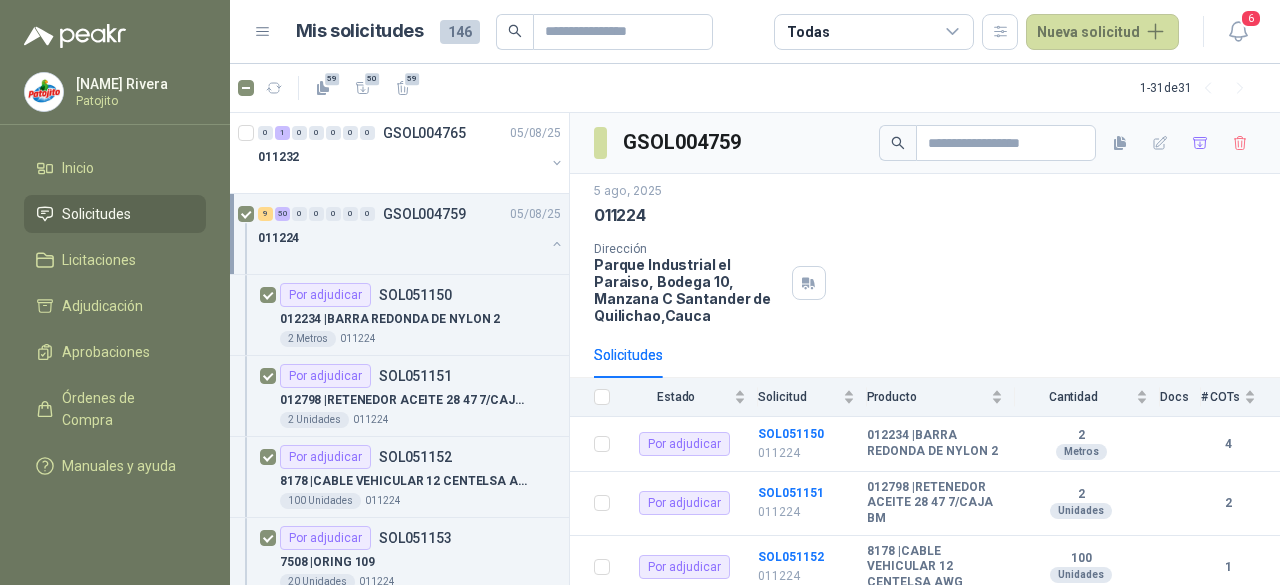 scroll, scrollTop: 0, scrollLeft: 0, axis: both 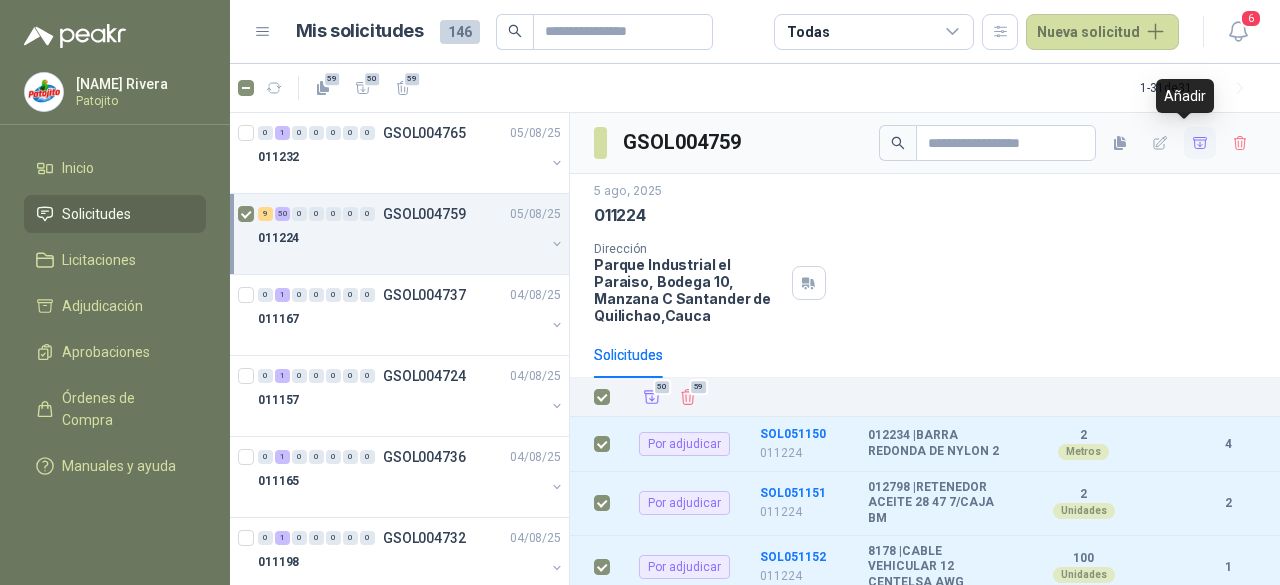 click 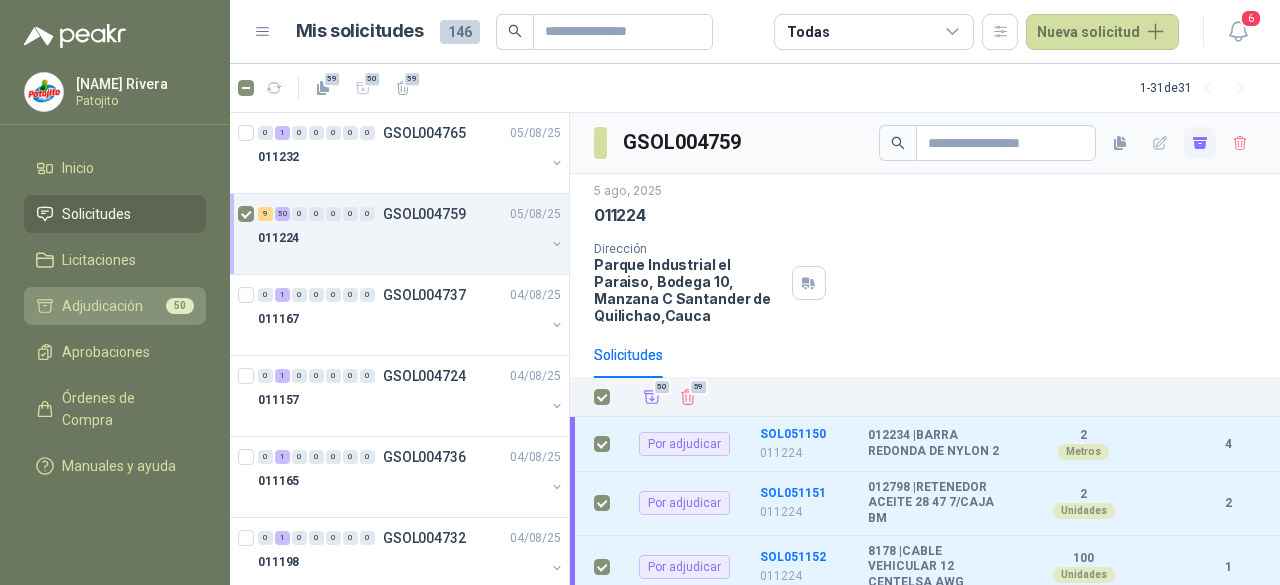 click on "Adjudicación 50" at bounding box center (115, 306) 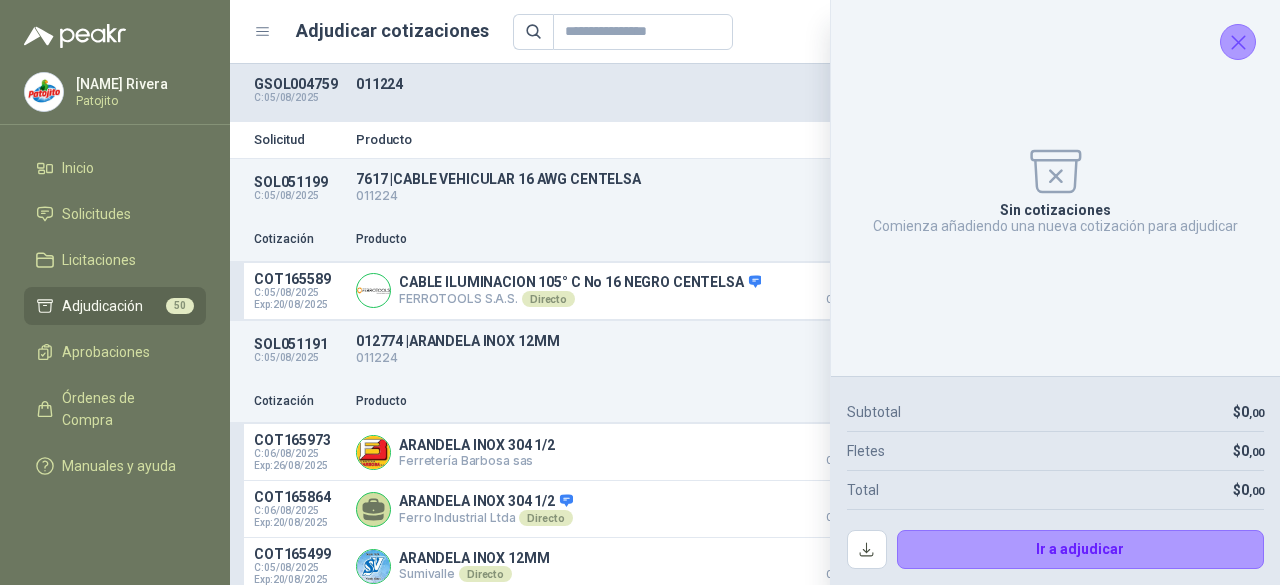 click 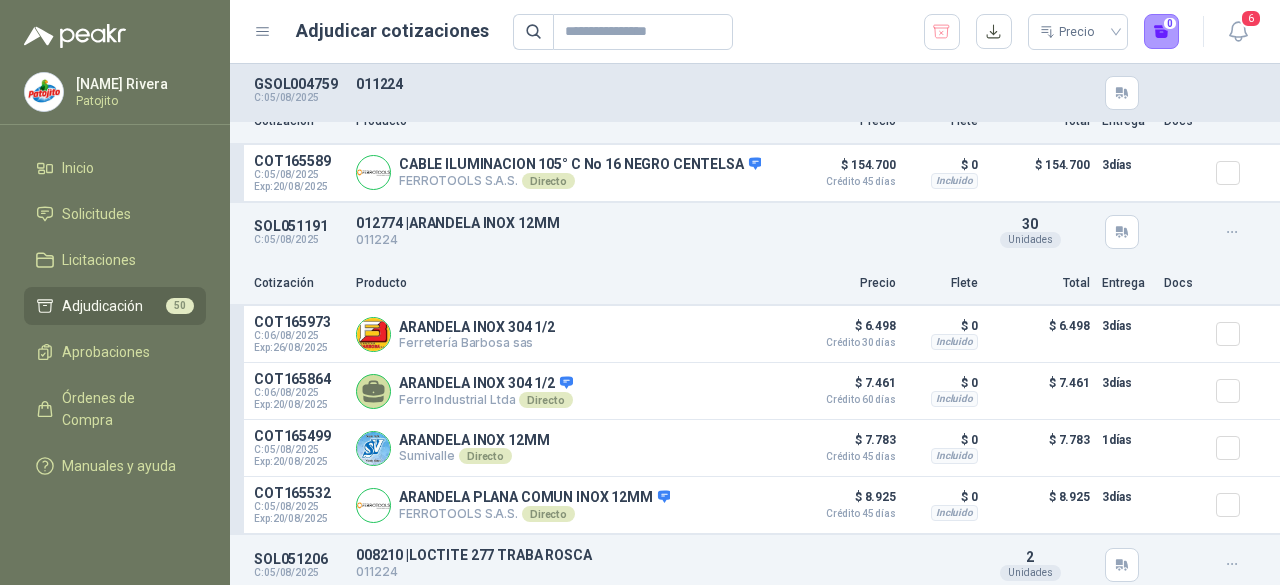 scroll, scrollTop: 200, scrollLeft: 0, axis: vertical 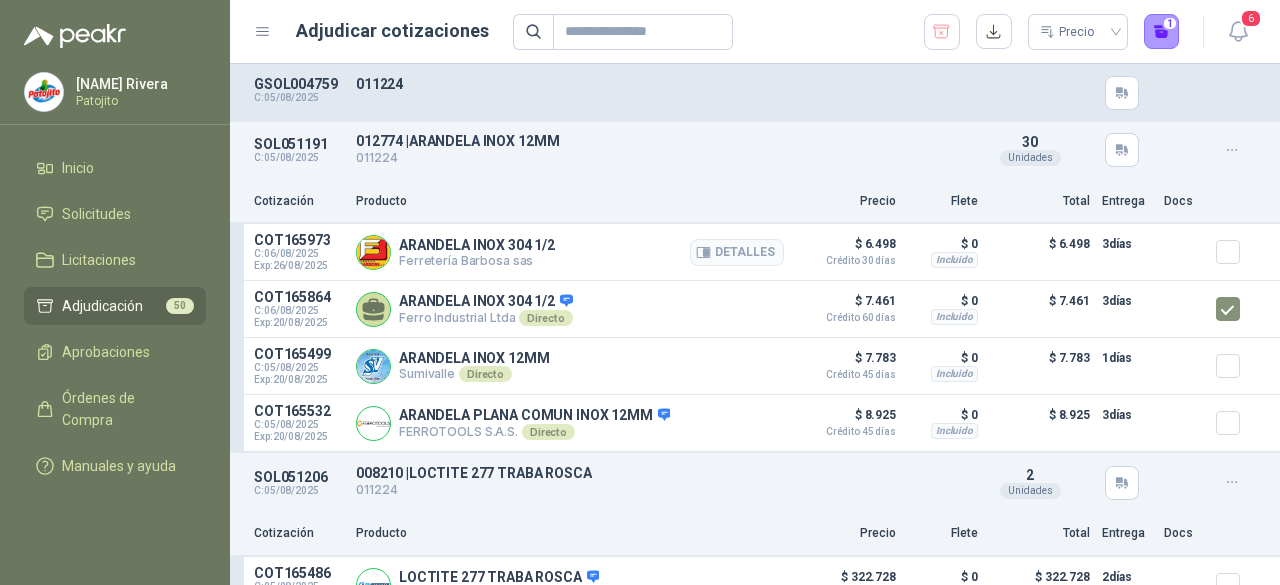 click at bounding box center [1236, 252] 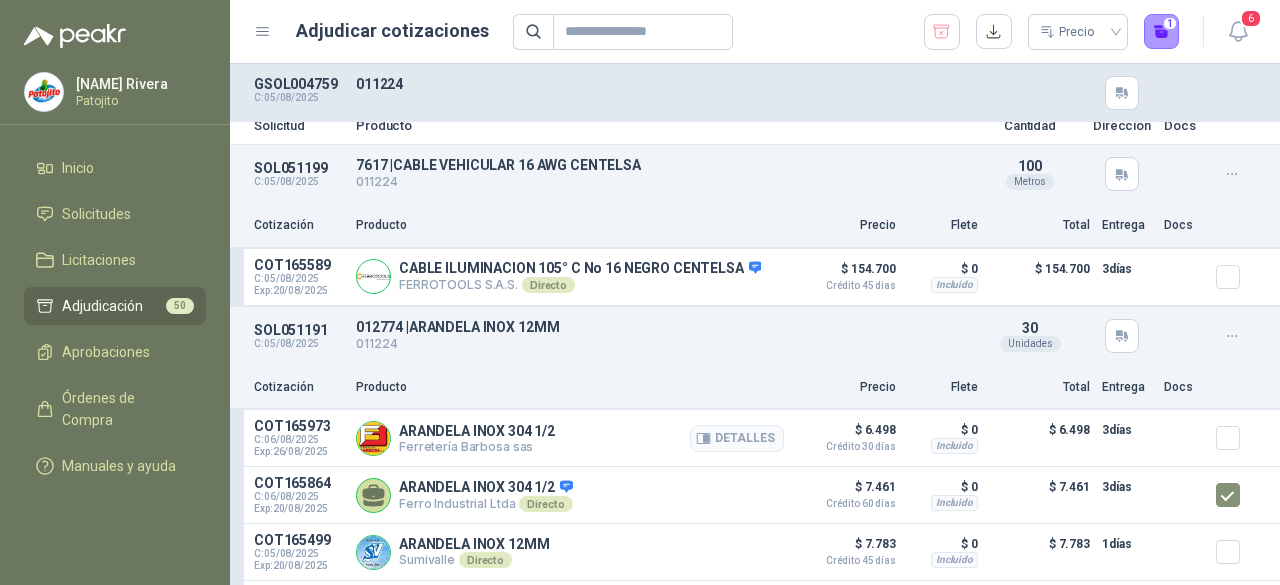 scroll, scrollTop: 0, scrollLeft: 0, axis: both 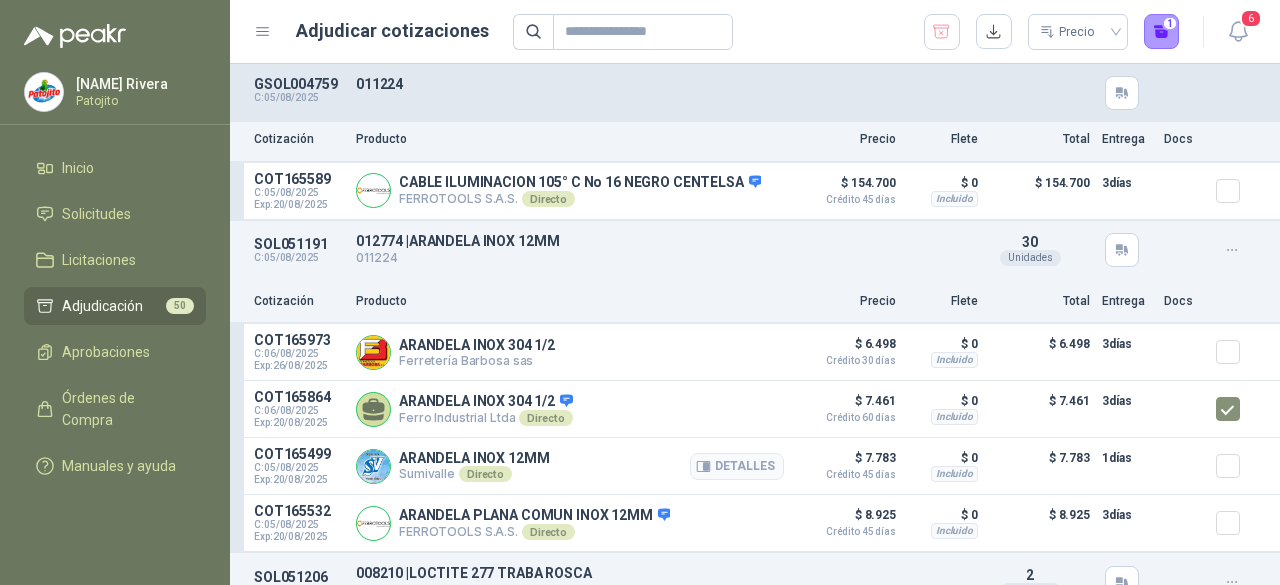 click at bounding box center (1236, 466) 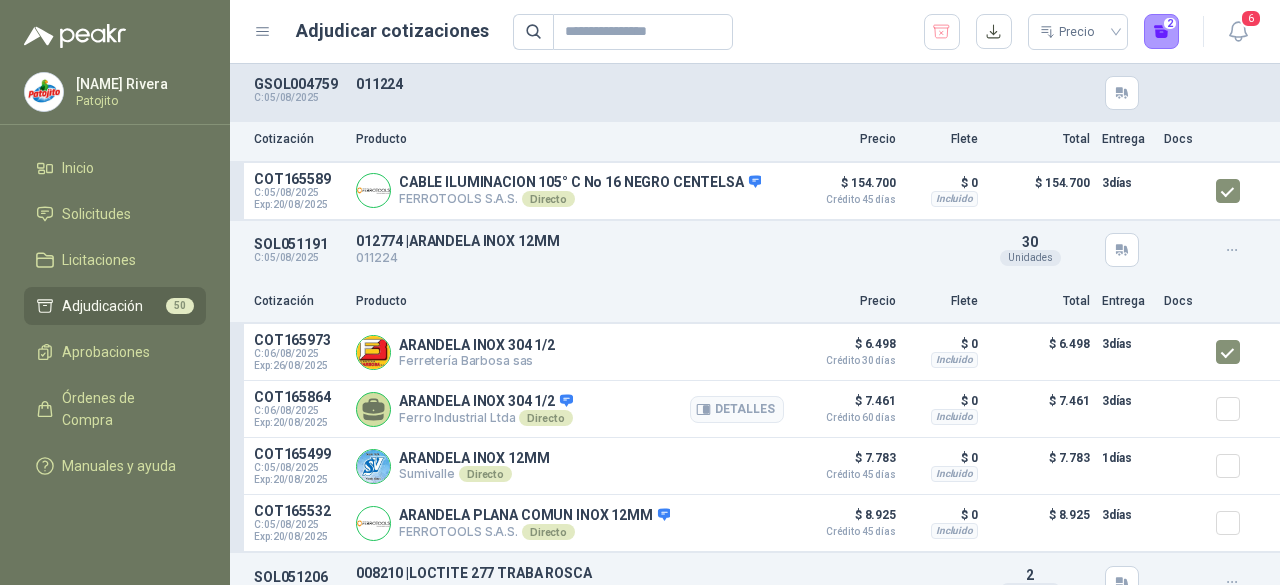 scroll, scrollTop: 200, scrollLeft: 0, axis: vertical 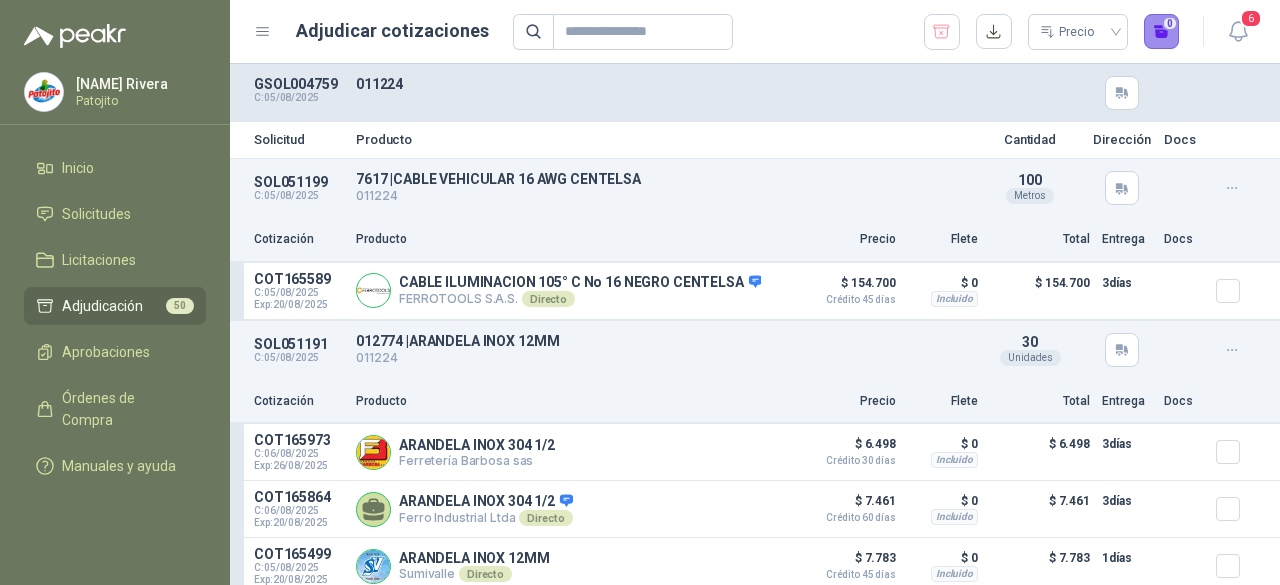 click on "0" at bounding box center (1162, 32) 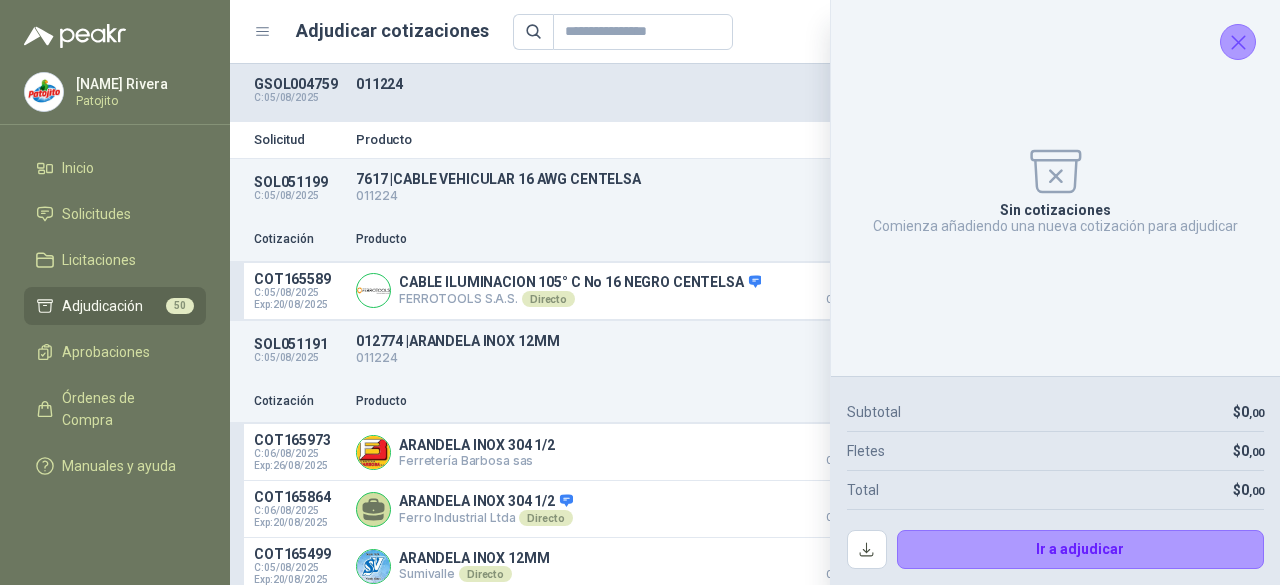 click 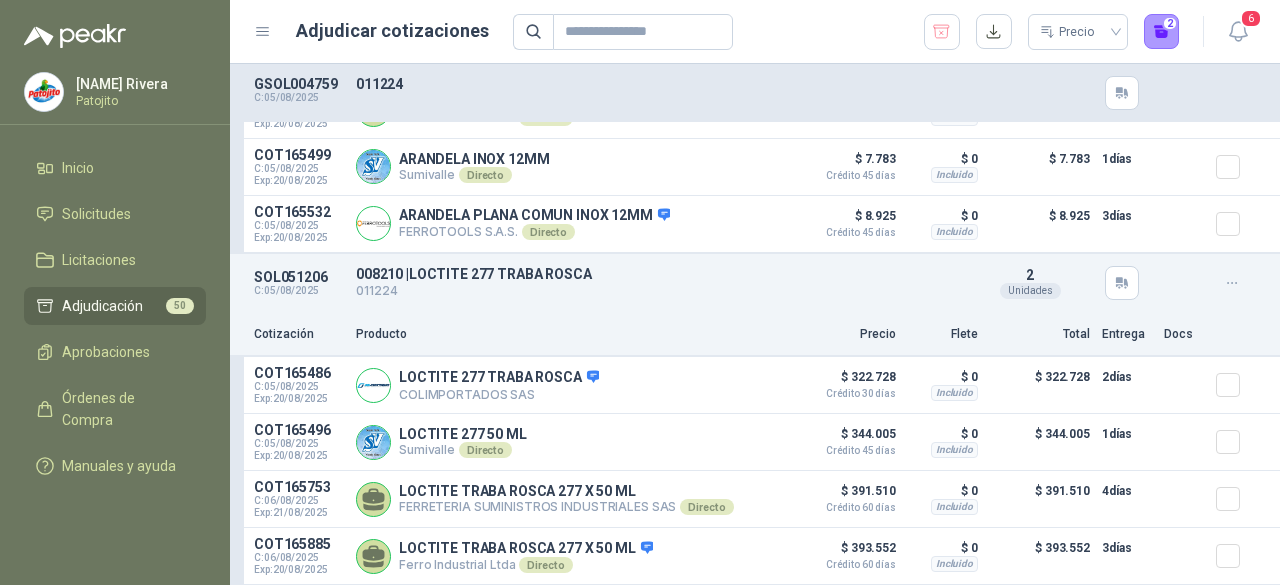scroll, scrollTop: 600, scrollLeft: 0, axis: vertical 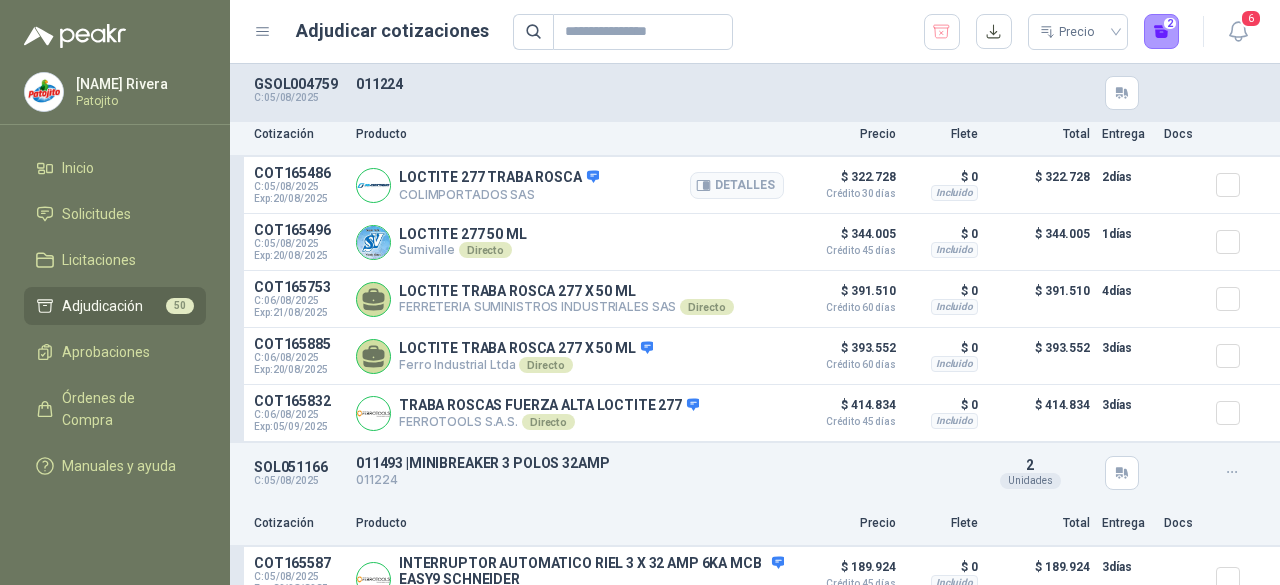 click at bounding box center (1236, 185) 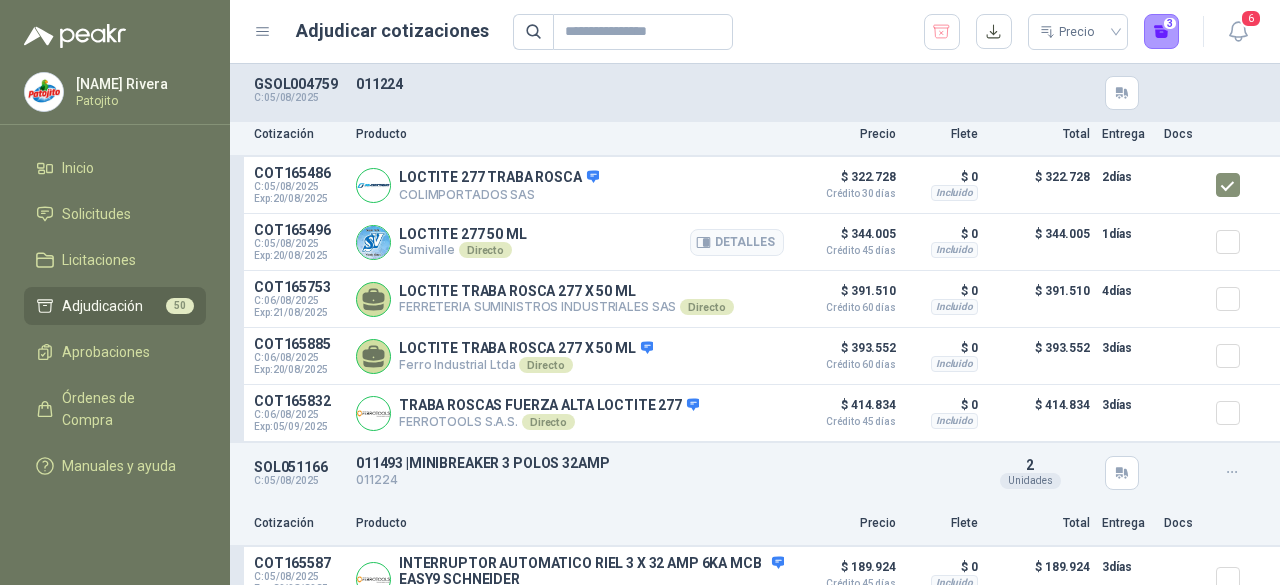 click on "COT165496 C:  [DATE] Exp:  [DATE] LOCTITE 277 50 ML                 Sumivalle Directo Detalles [PRICE] Crédito 45 días [PRICE] Incluido   [PRICE] 1  días" at bounding box center [755, 242] 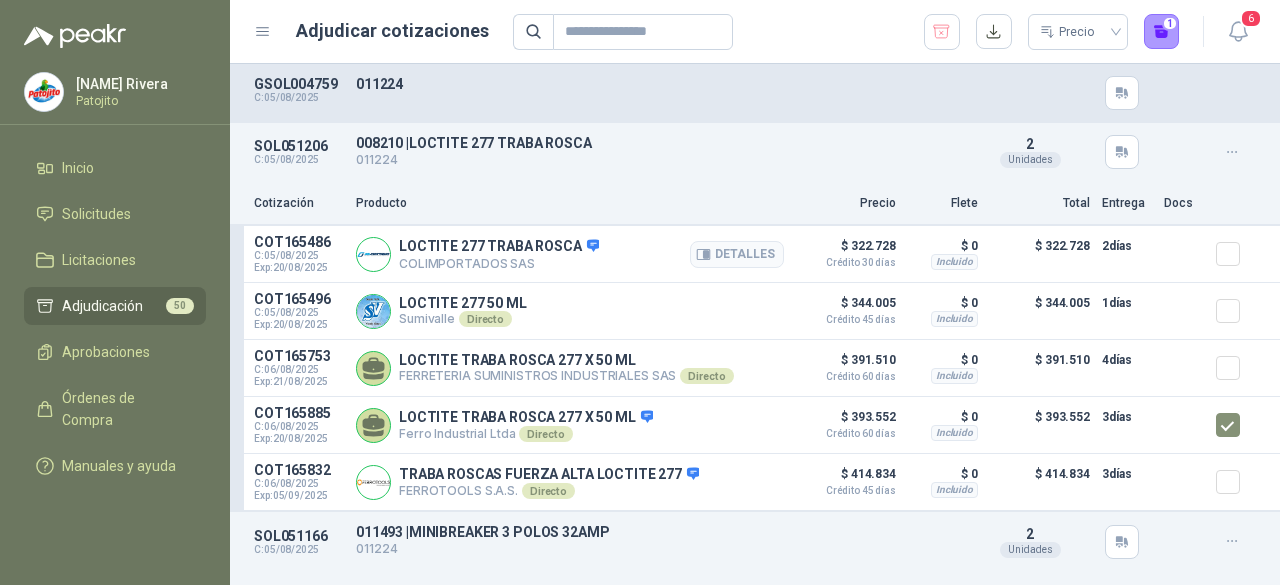scroll, scrollTop: 500, scrollLeft: 0, axis: vertical 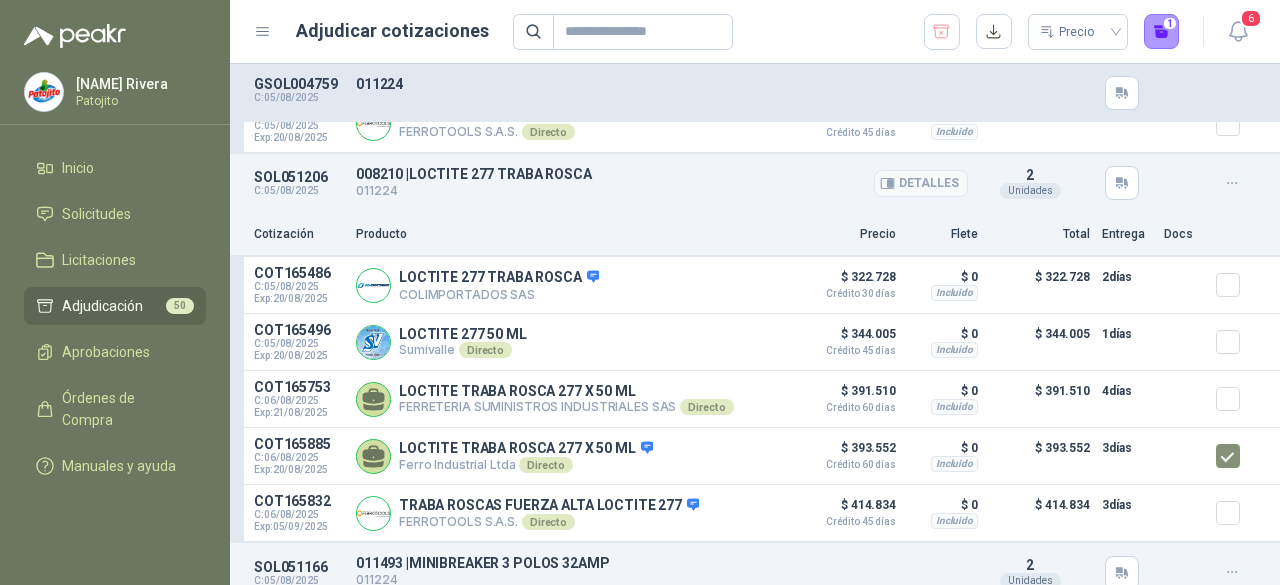 click on "011224" at bounding box center (662, 191) 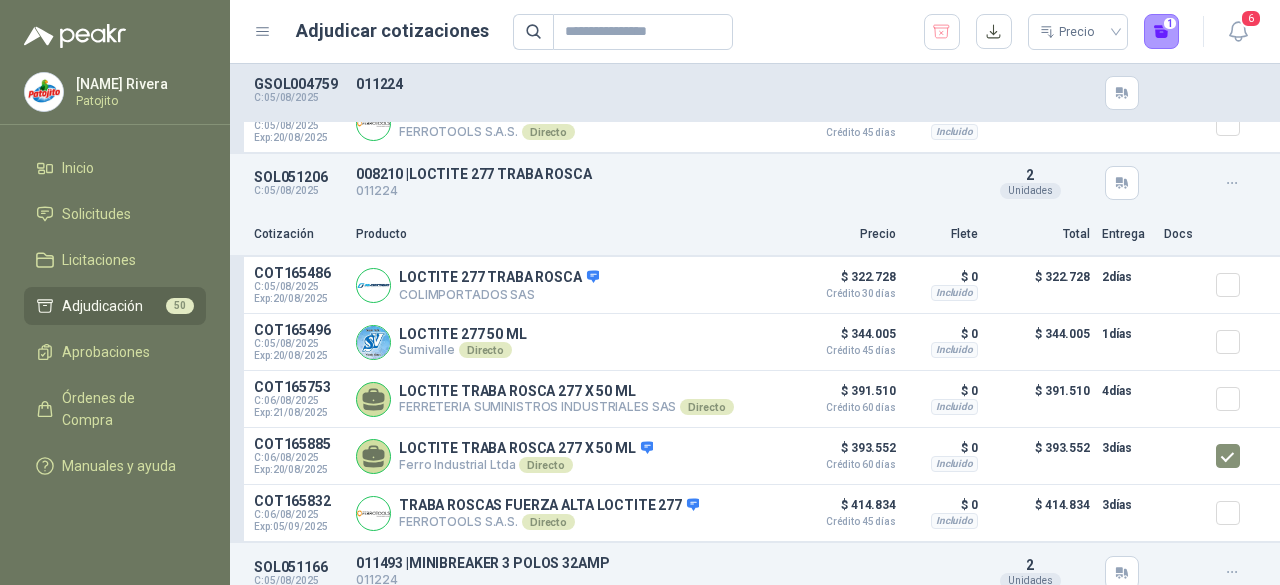 click 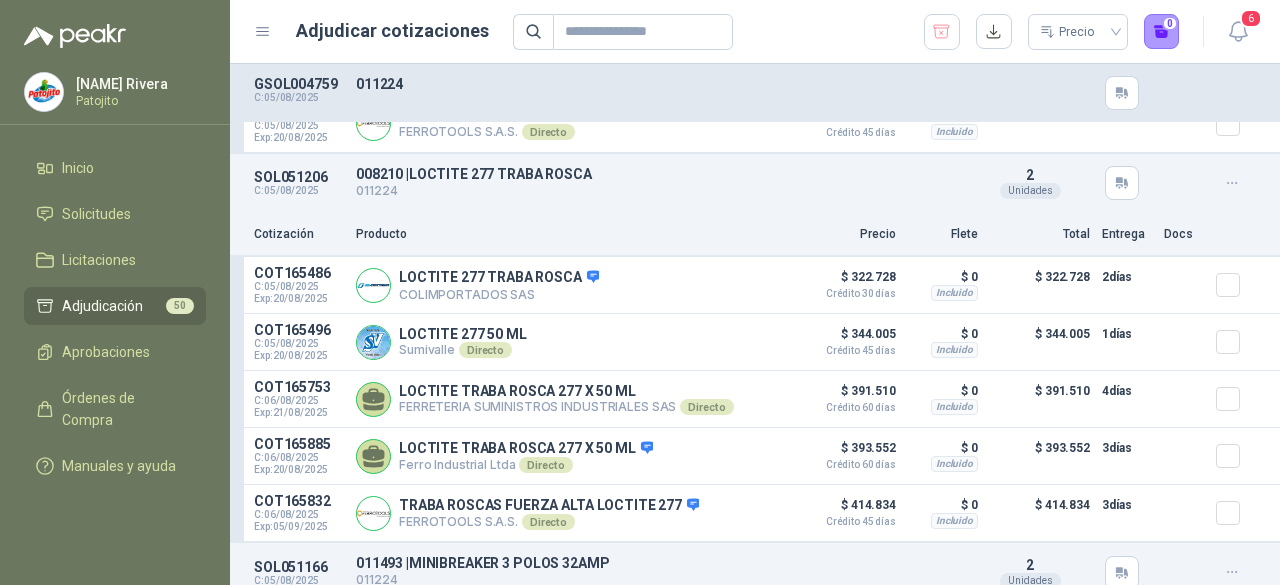 click at bounding box center [1232, 183] 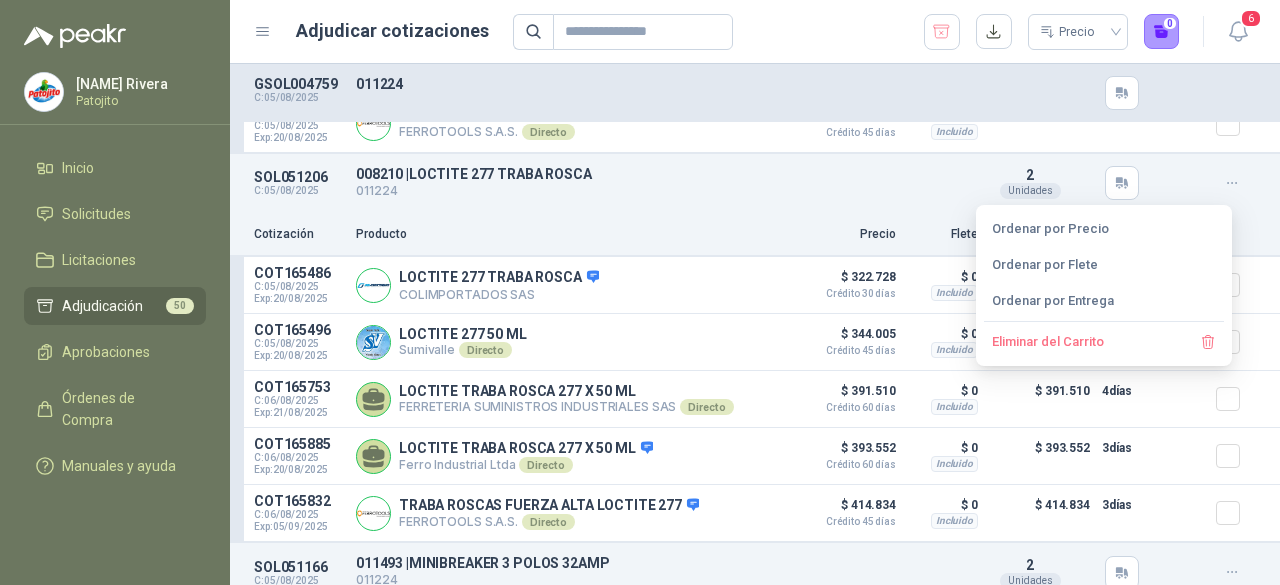 click 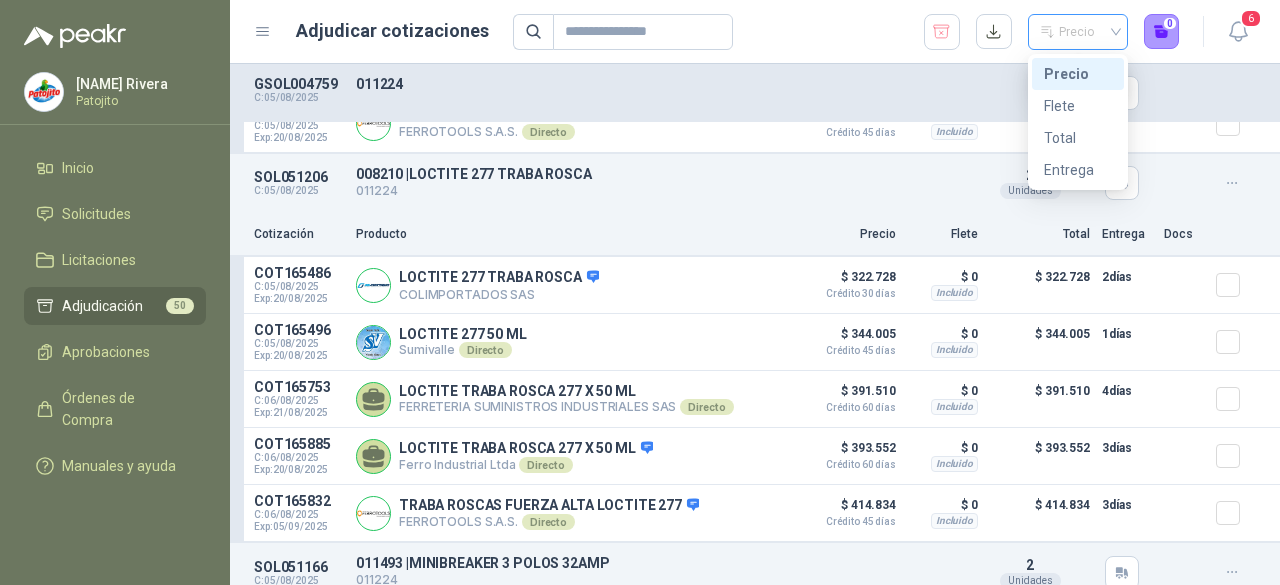 drag, startPoint x: 1110, startPoint y: 33, endPoint x: 1186, endPoint y: 125, distance: 119.331474 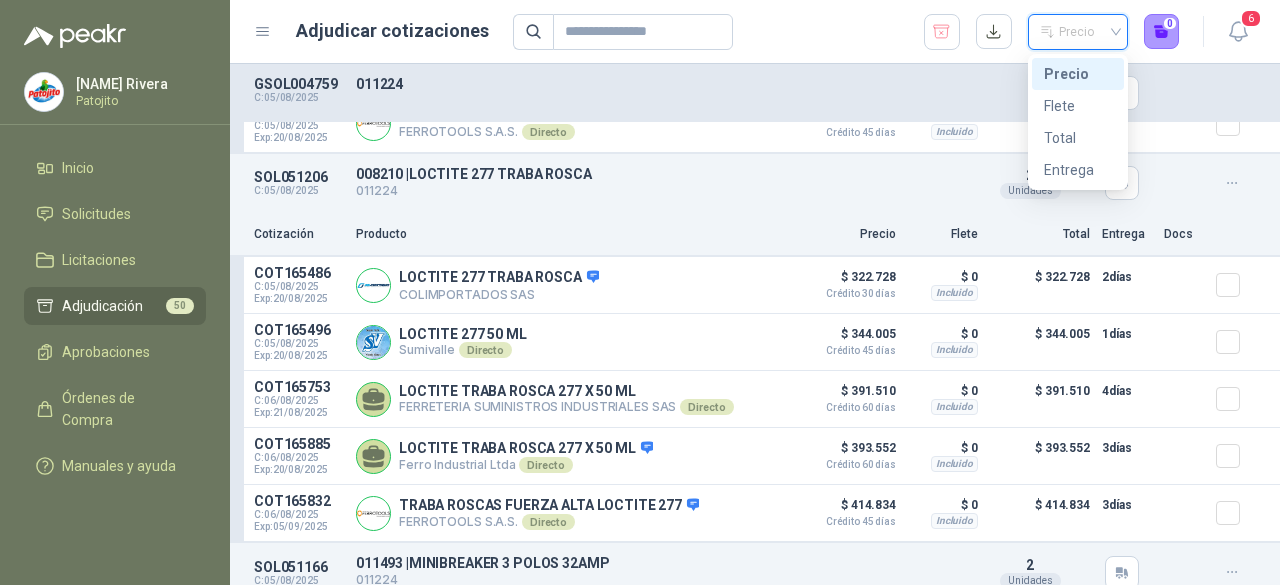 click at bounding box center (1232, 183) 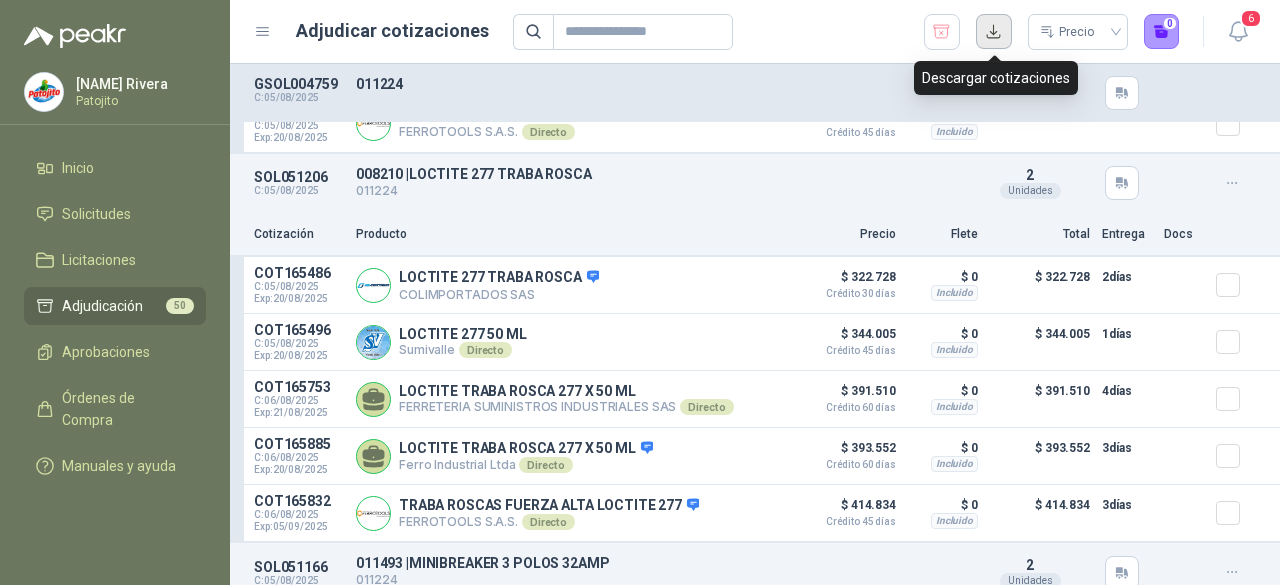 drag, startPoint x: 1002, startPoint y: 29, endPoint x: 1114, endPoint y: 99, distance: 132.07573 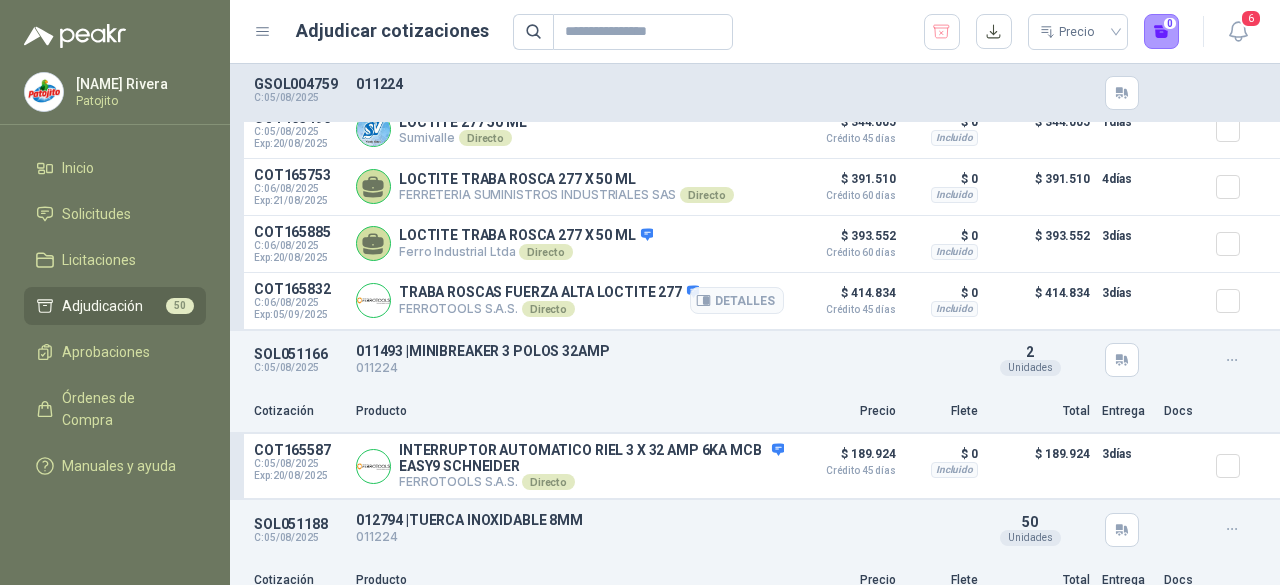 scroll, scrollTop: 800, scrollLeft: 0, axis: vertical 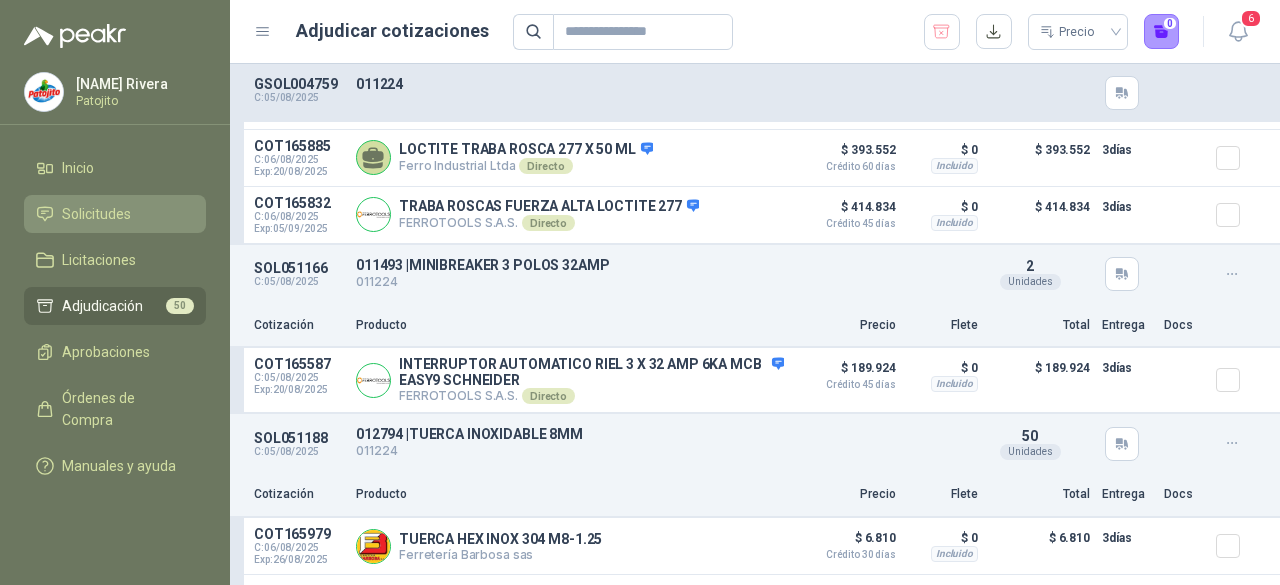 click on "Solicitudes" at bounding box center (96, 214) 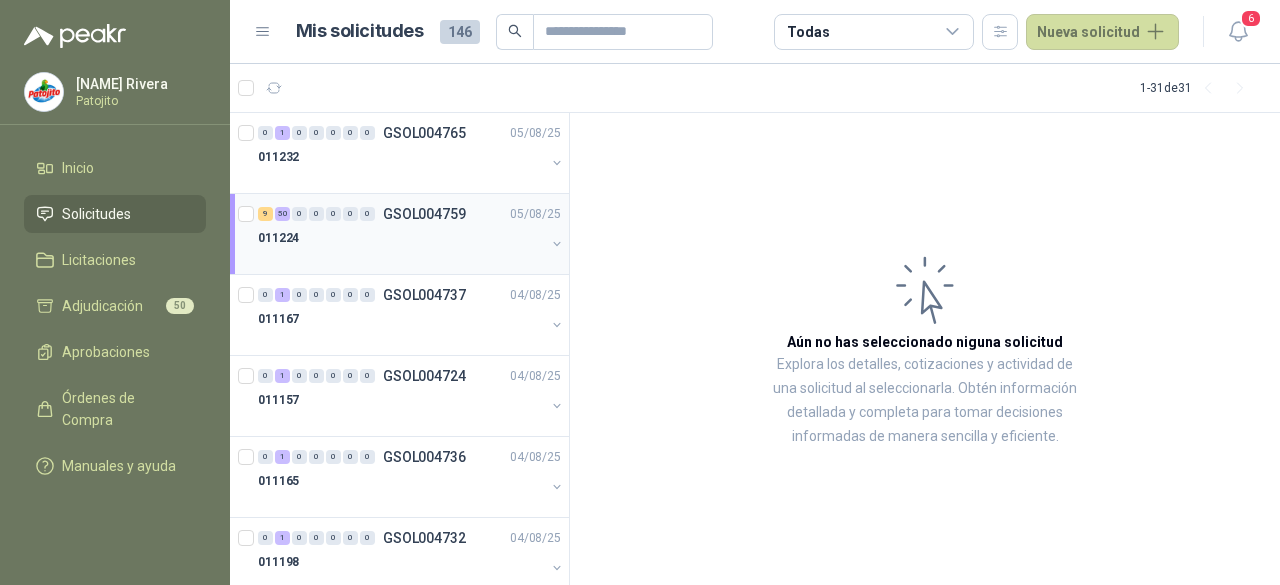 click at bounding box center (248, 234) 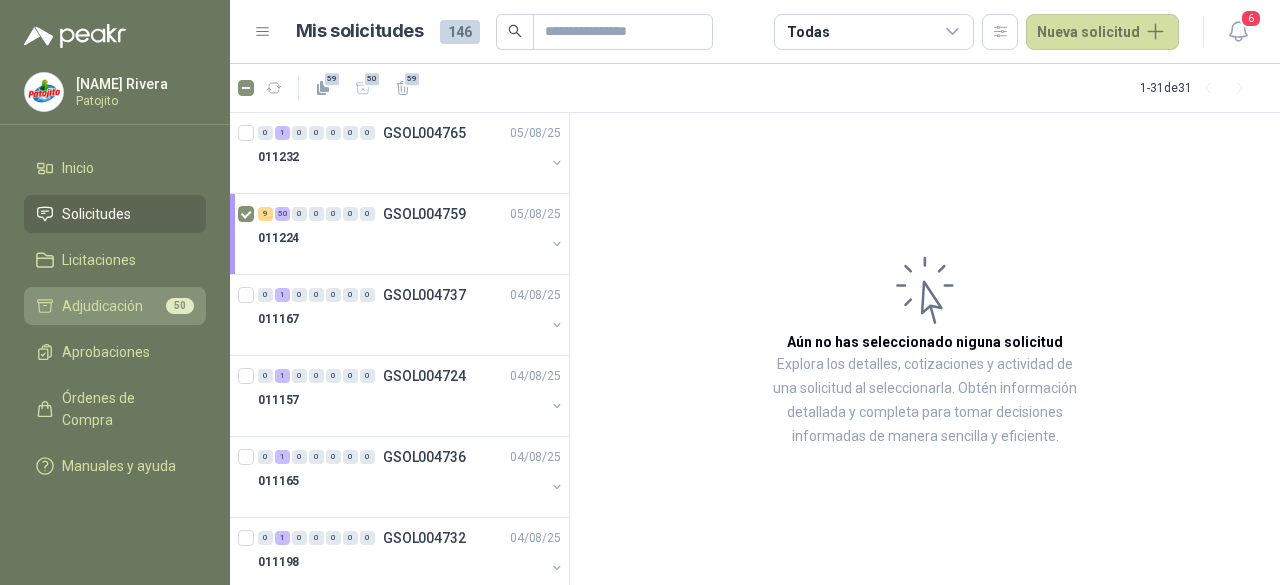 click on "50" at bounding box center (180, 306) 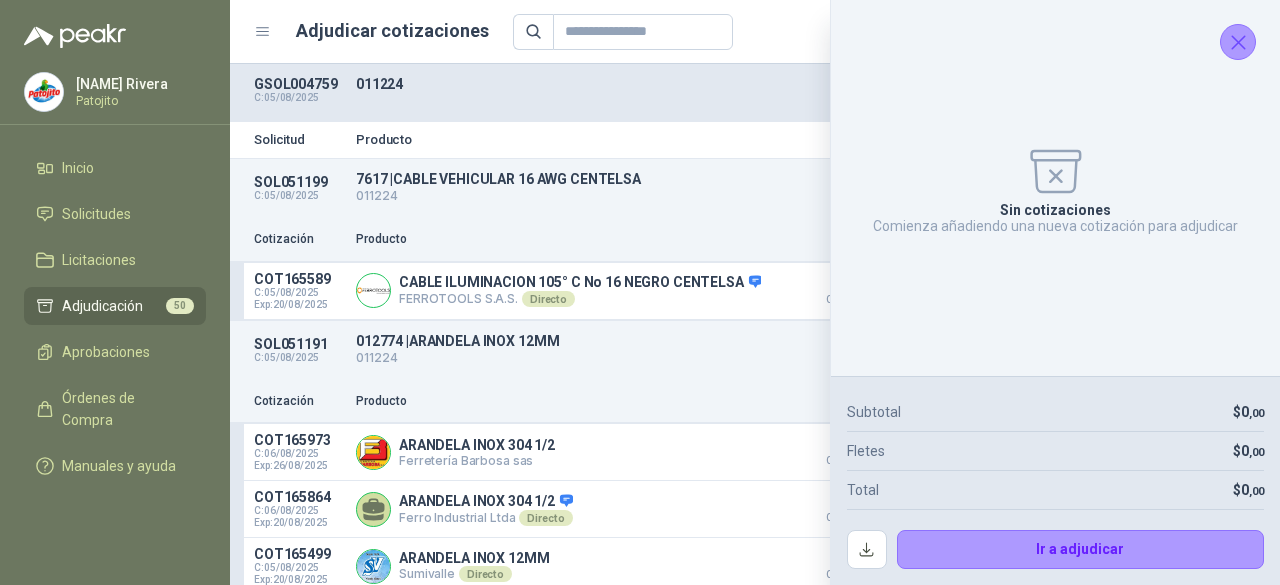 click 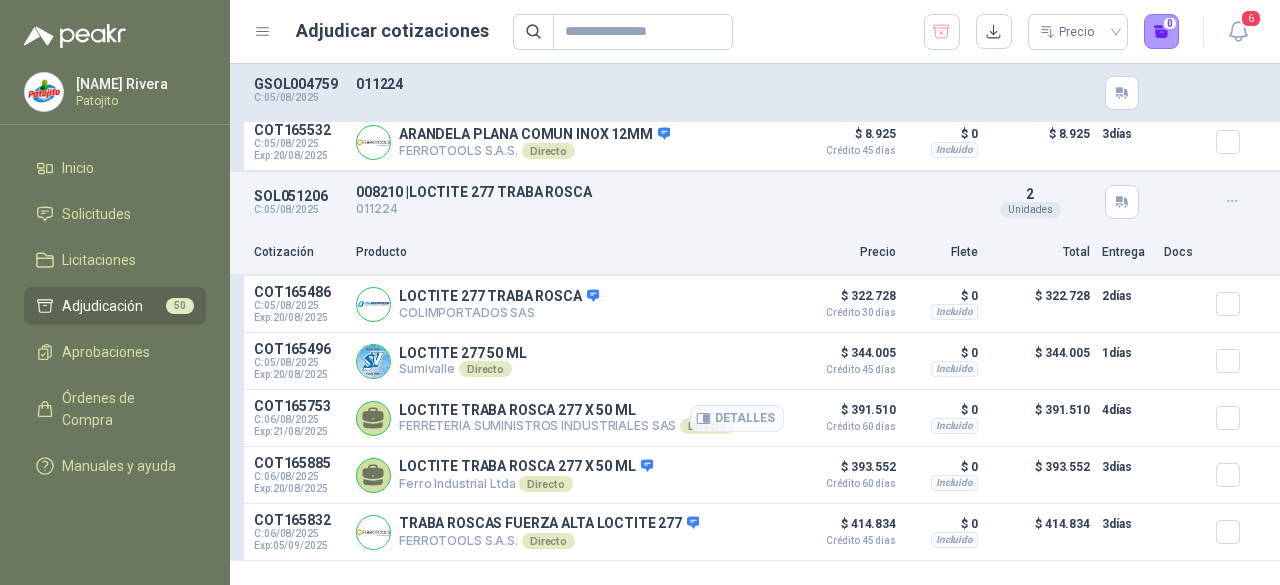 scroll, scrollTop: 500, scrollLeft: 0, axis: vertical 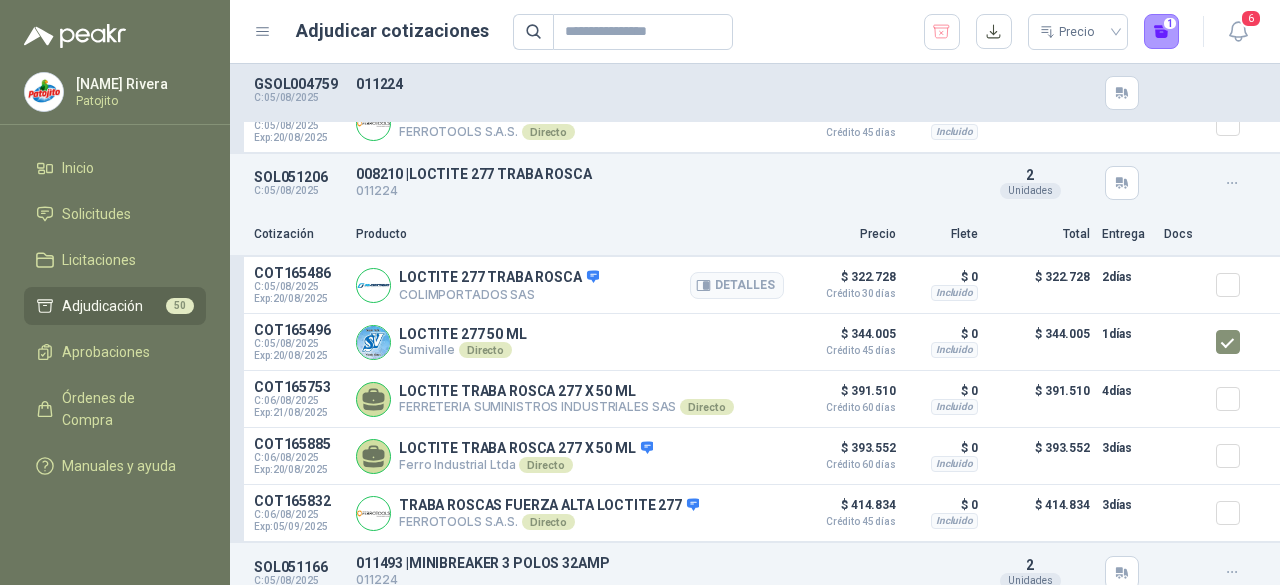 click at bounding box center (1236, 285) 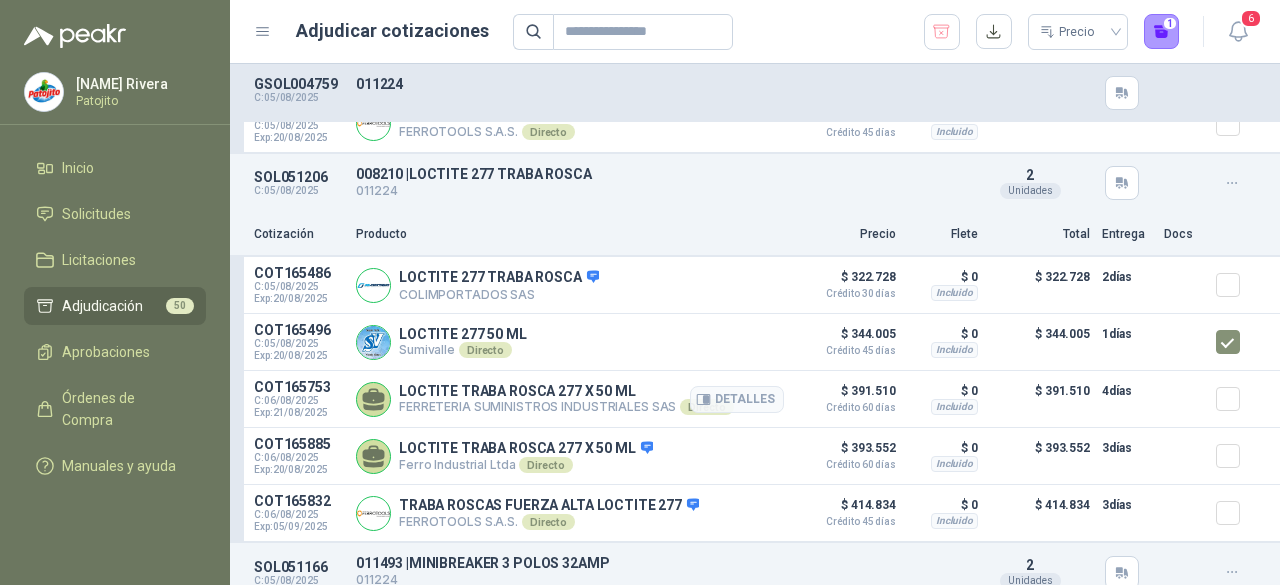 click on "COT165753 C:  [DATE] Exp:  [DATE] LOCTITE TRABA ROSCA 277 X 50 ML FERRETERIA SUMINISTROS INDUSTRIALES SAS  Directo Detalles [PRICE] Crédito 60 días [PRICE] Incluido   [PRICE] 4  días" at bounding box center [755, 399] 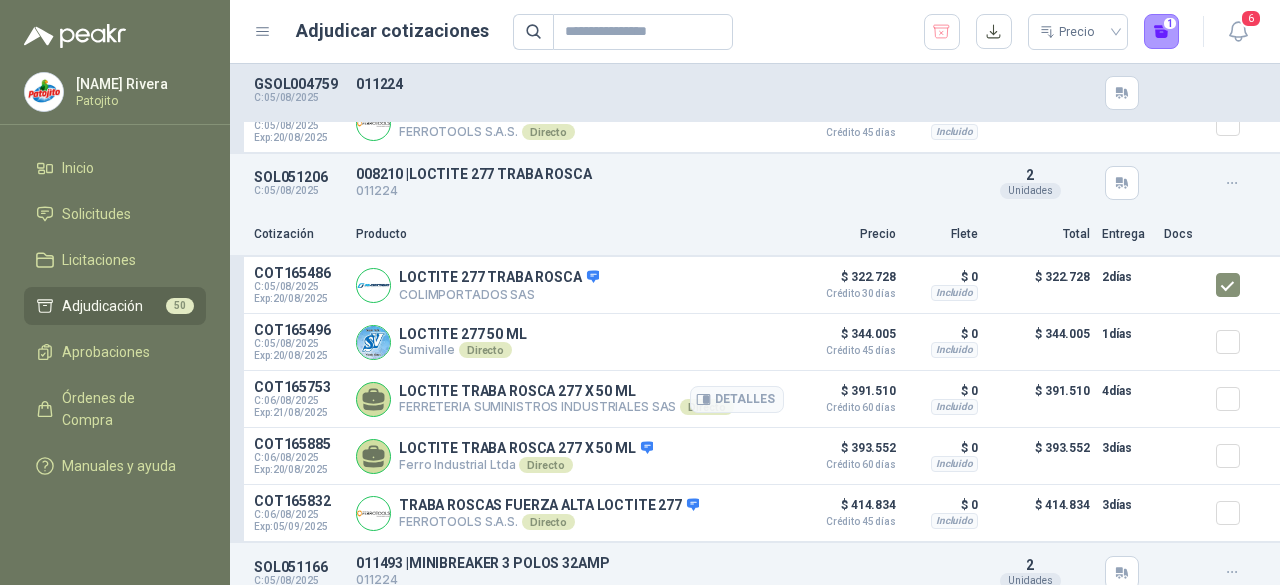 click at bounding box center [1236, 399] 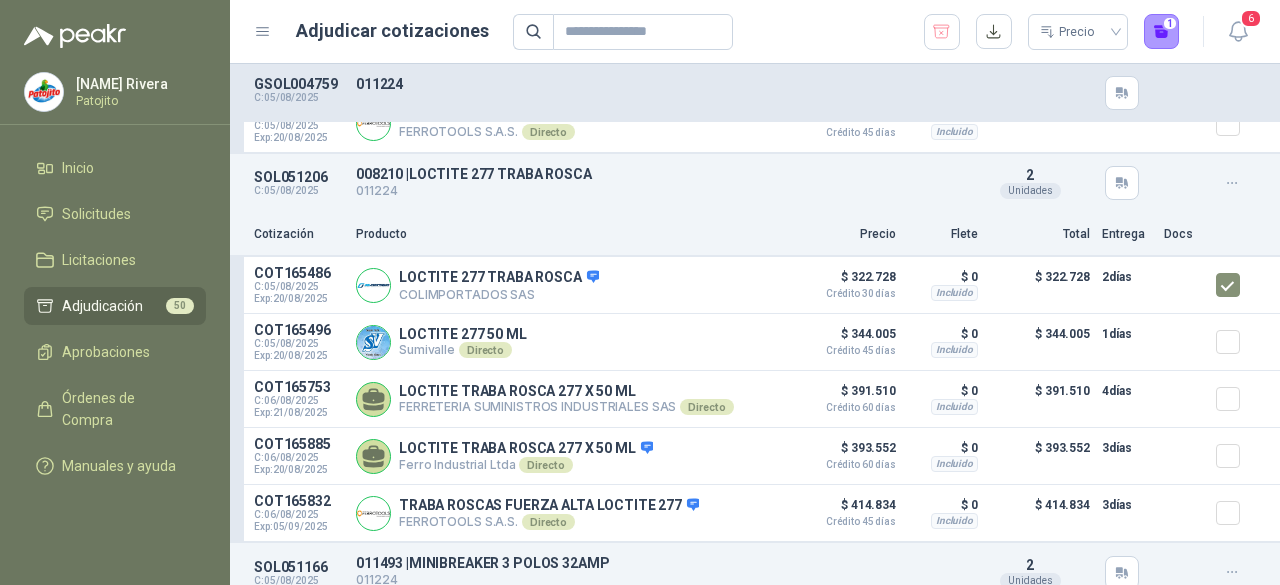 click at bounding box center [1236, 234] 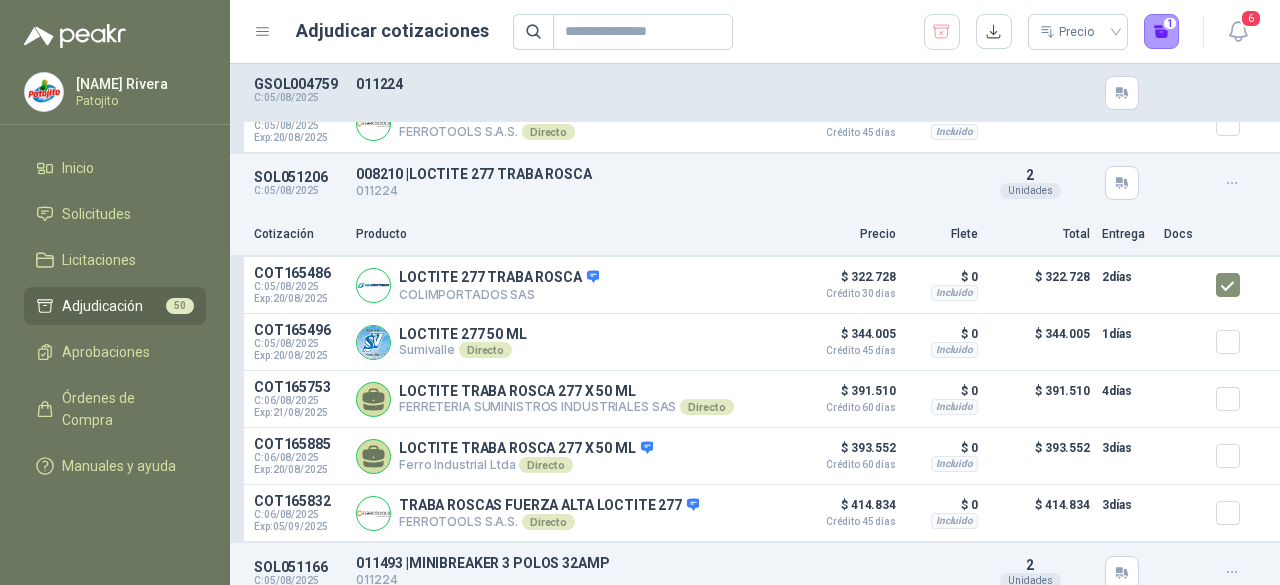 click 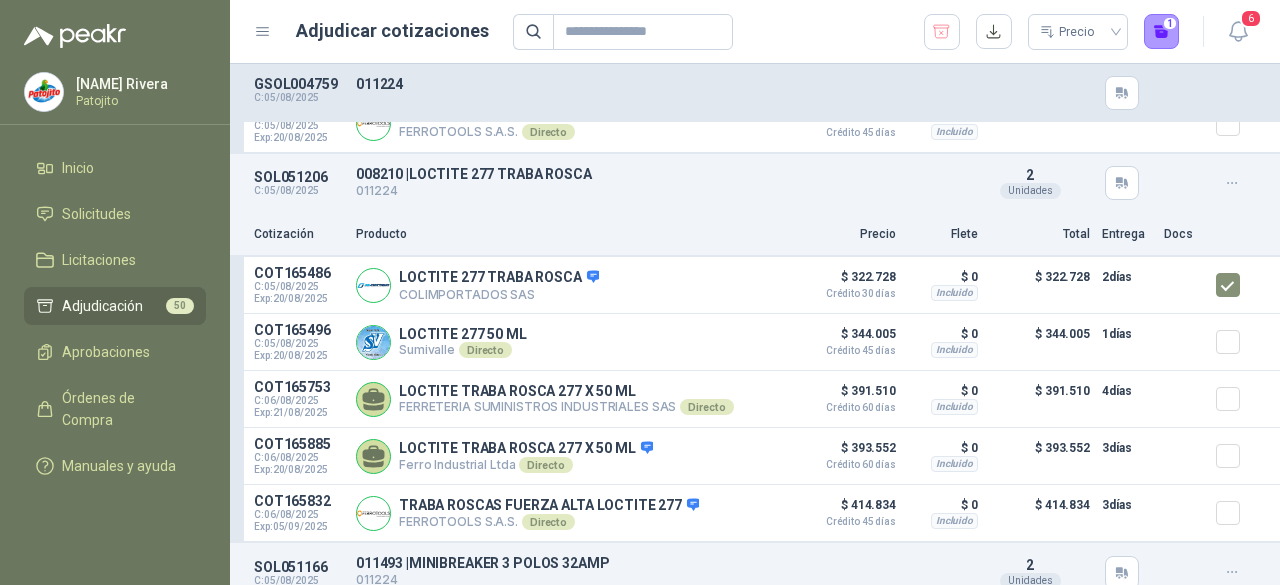 click on "Cotización Producto Precio Flete Total Entrega Docs" at bounding box center [755, 235] 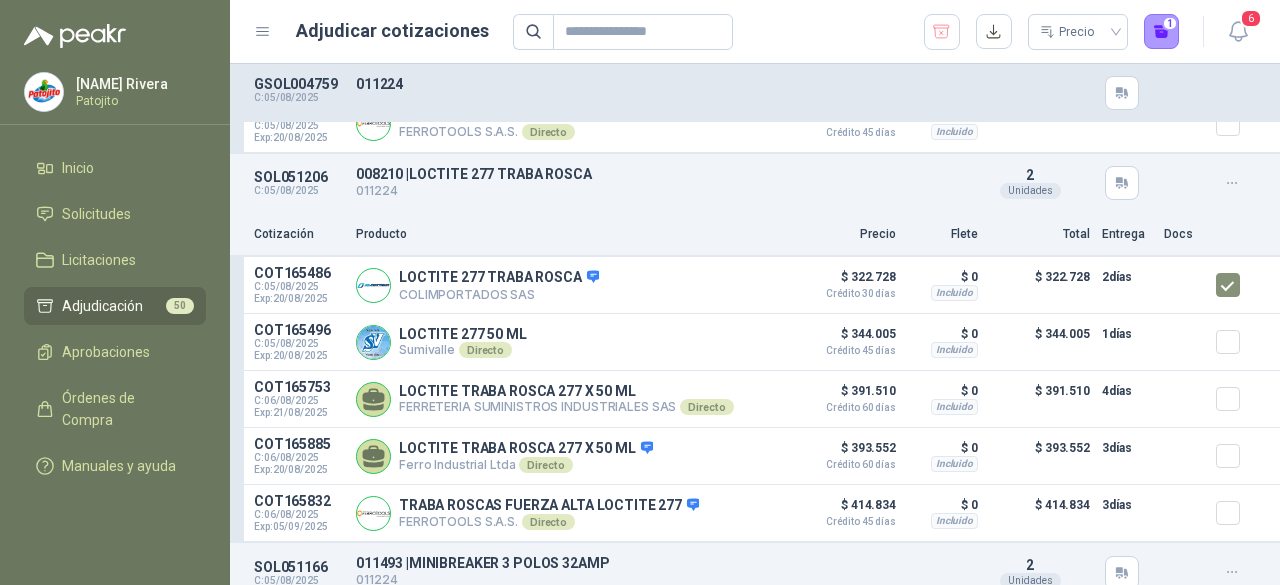 click on "Cotización Producto Precio Flete Total Entrega Docs" at bounding box center [755, 235] 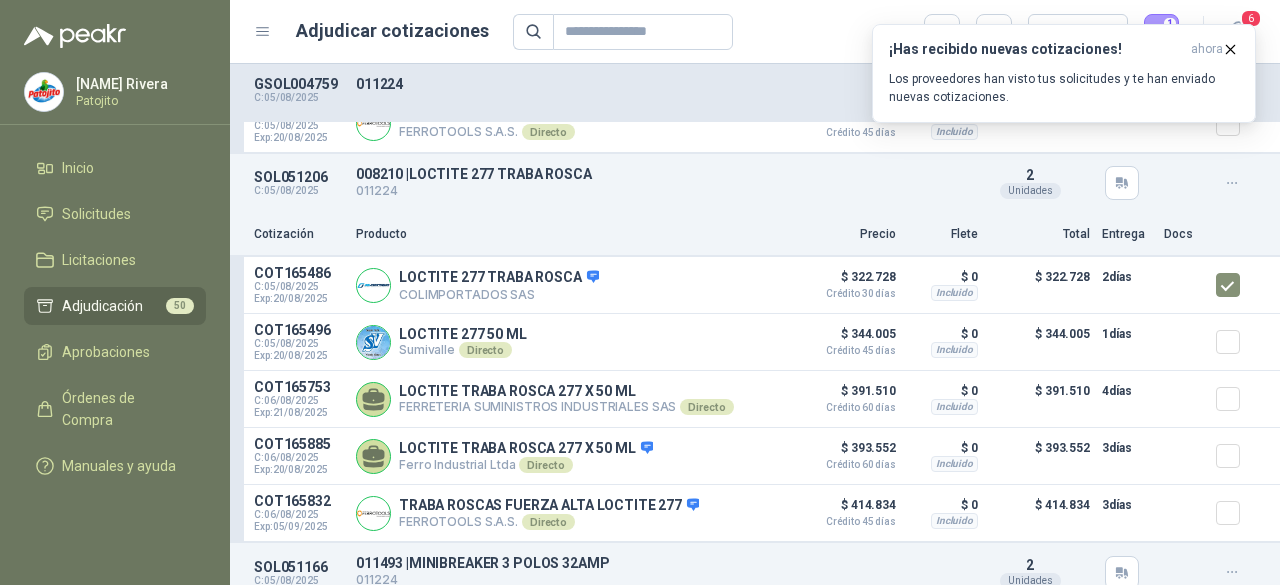 click on "Precio   1" at bounding box center [846, 32] 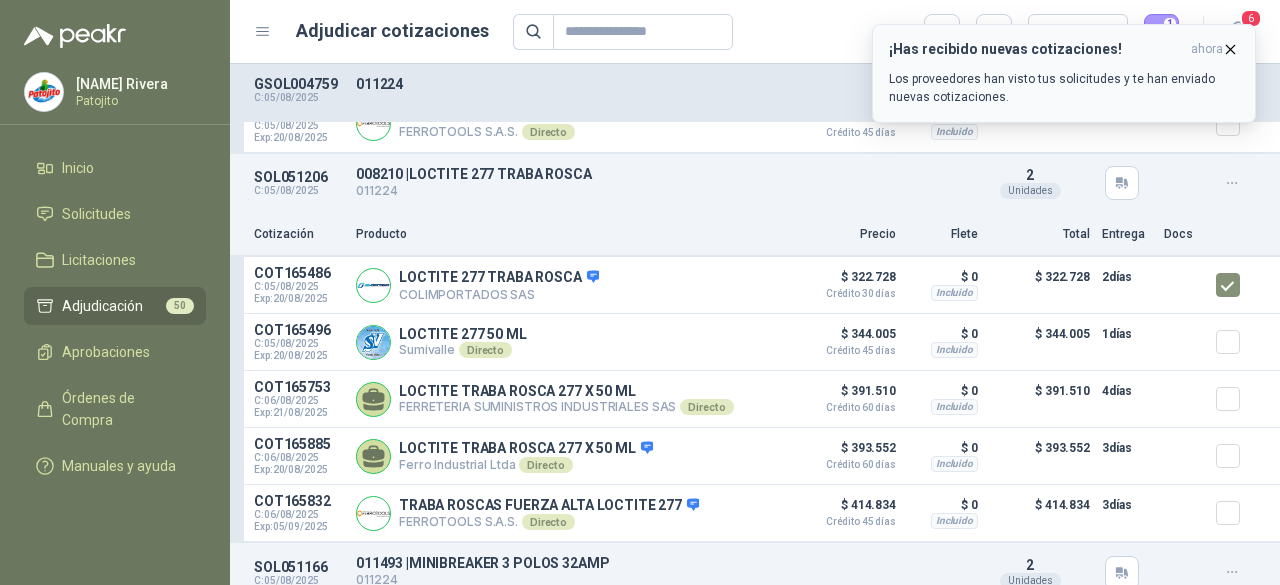 click 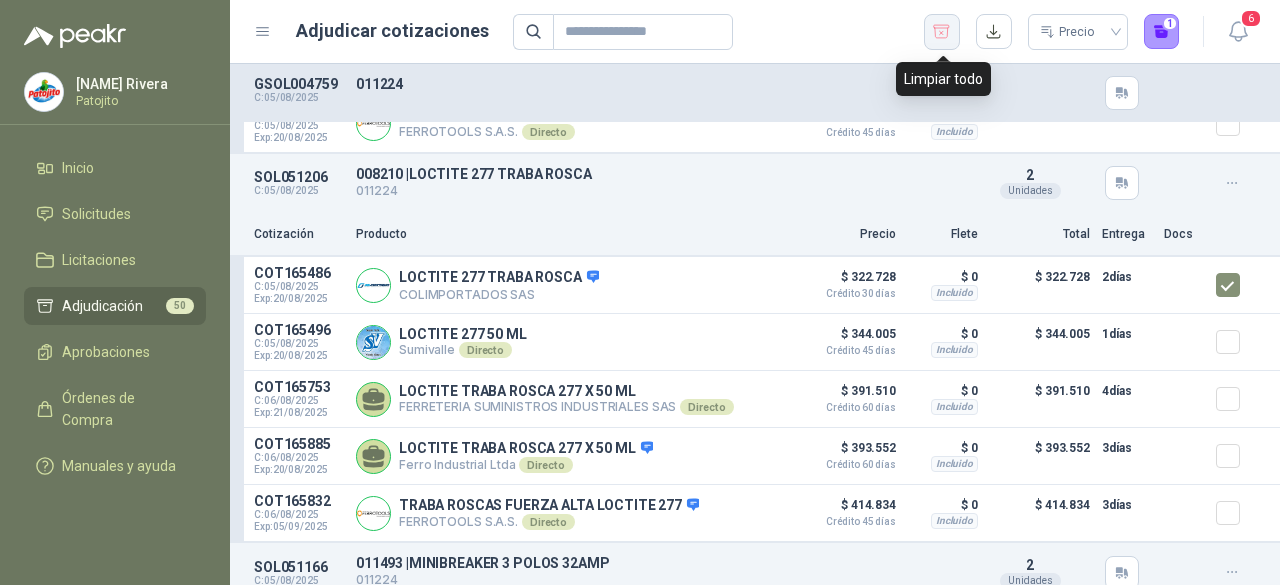 click 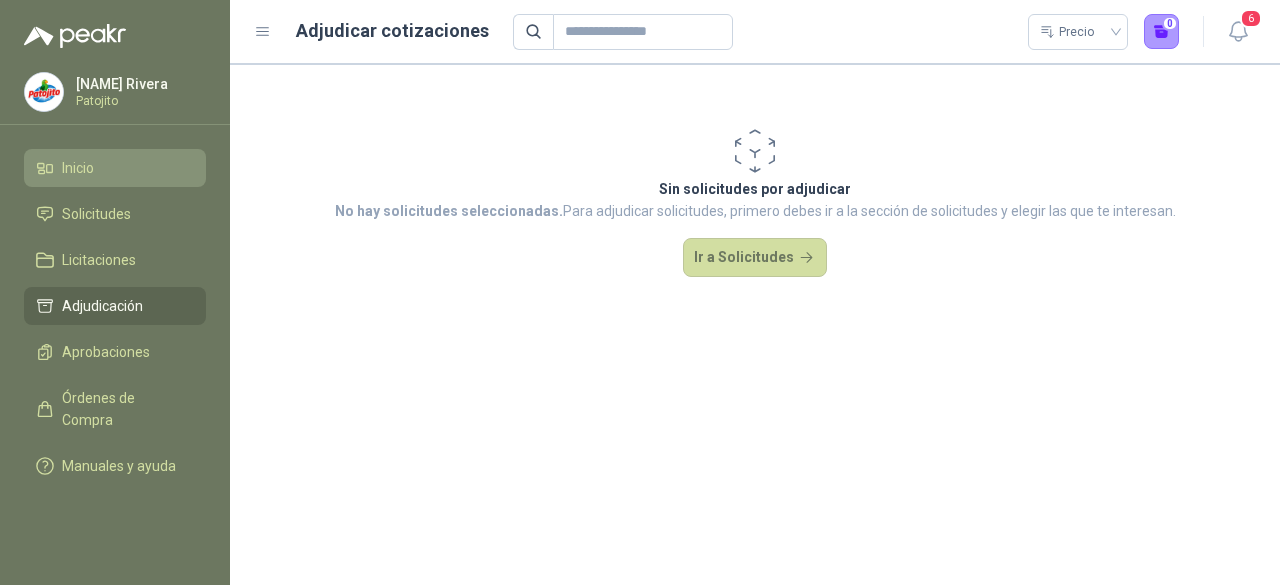 click on "Inicio" at bounding box center (115, 168) 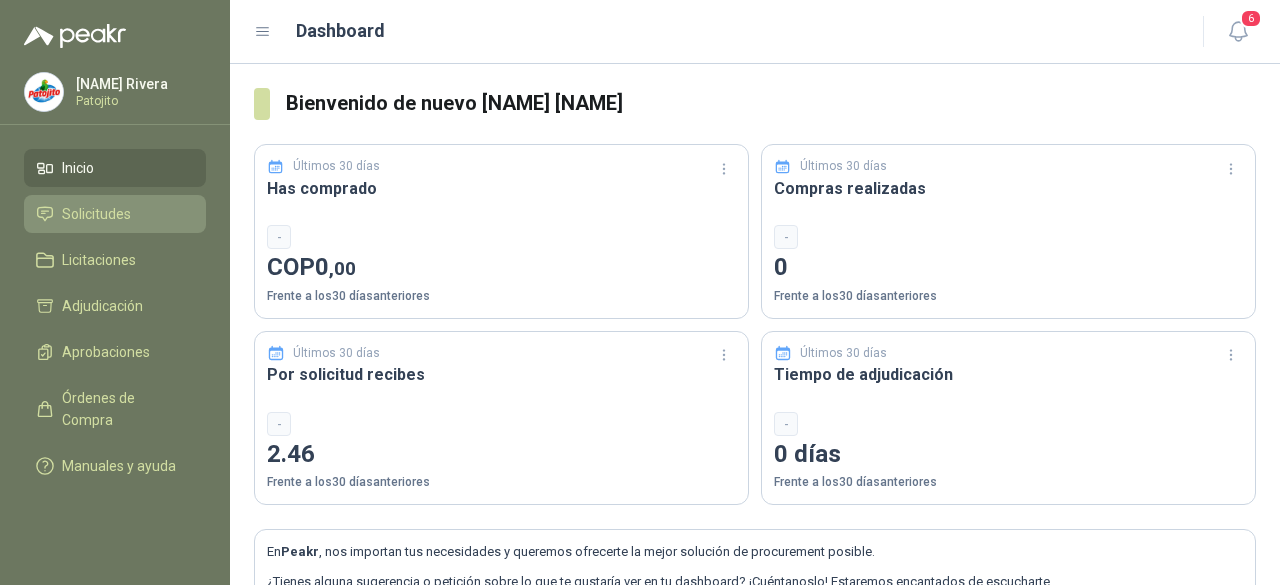 click on "Solicitudes" at bounding box center [115, 214] 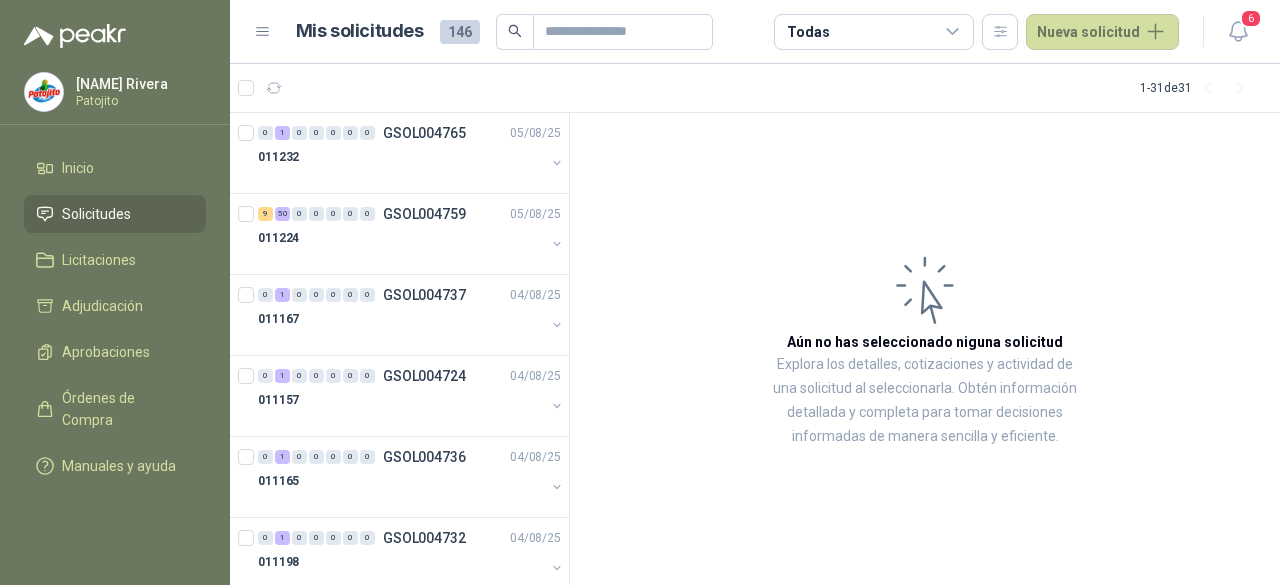 click on "Aún no has seleccionado niguna solicitud Explora los detalles, cotizaciones y actividad de una solicitud al seleccionarla. Obtén información detallada y   completa para tomar decisiones informadas de manera sencilla y eficiente." at bounding box center (925, 349) 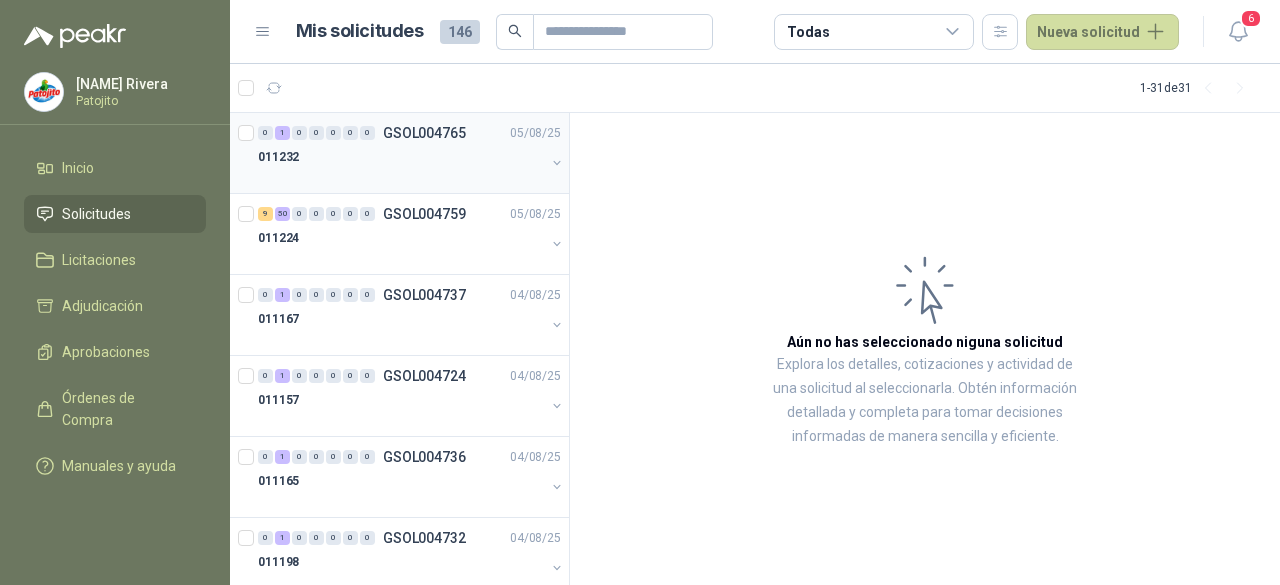 click at bounding box center (401, 177) 